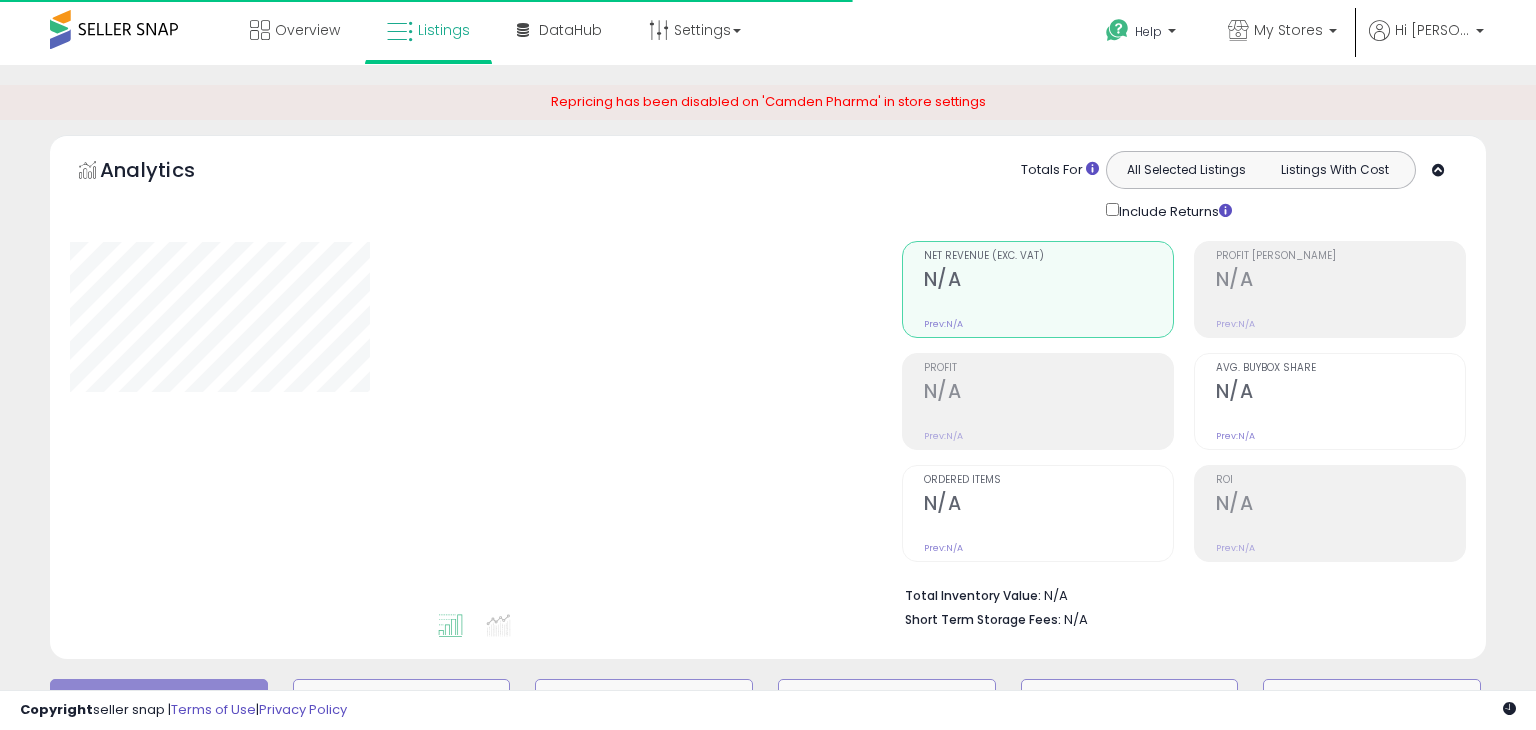scroll, scrollTop: 610, scrollLeft: 0, axis: vertical 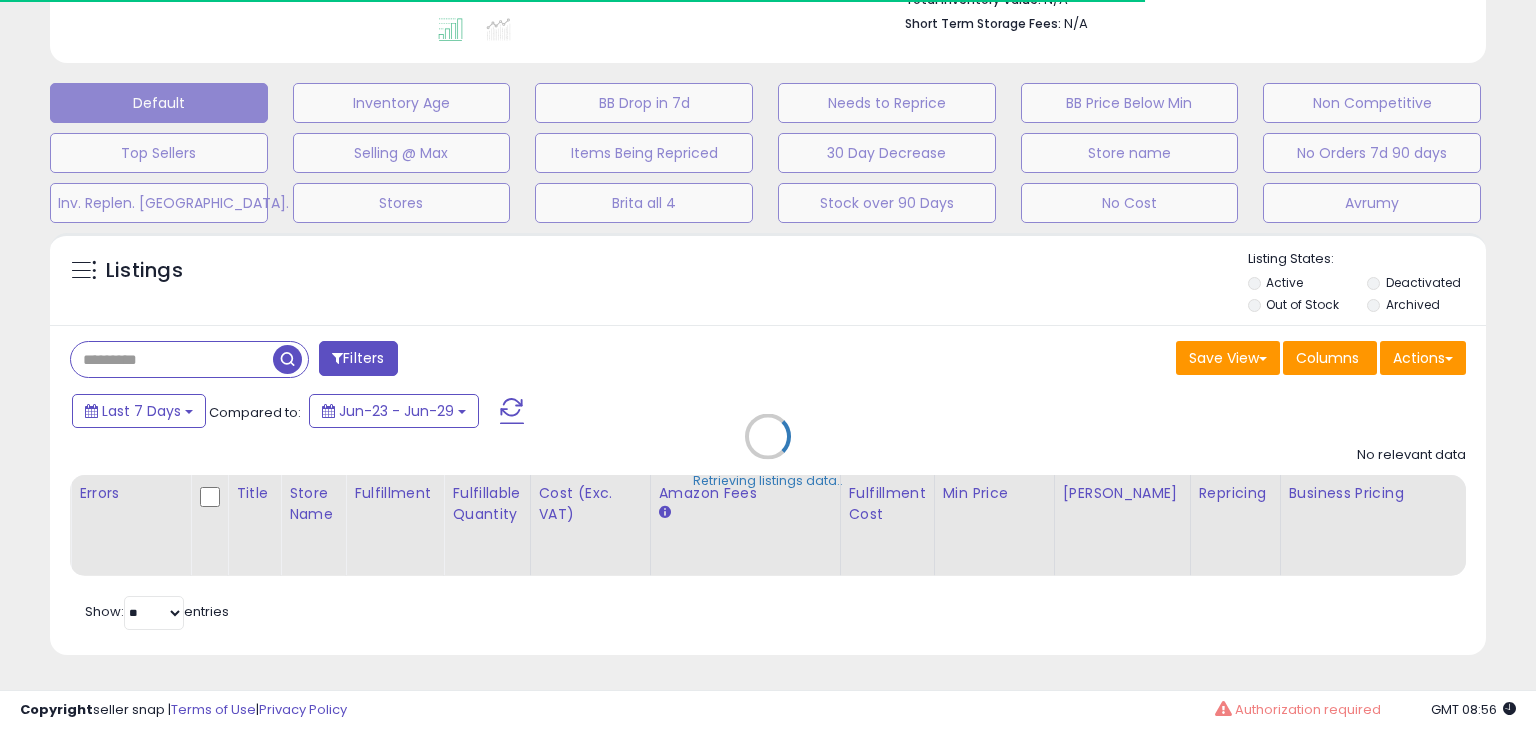 type on "**********" 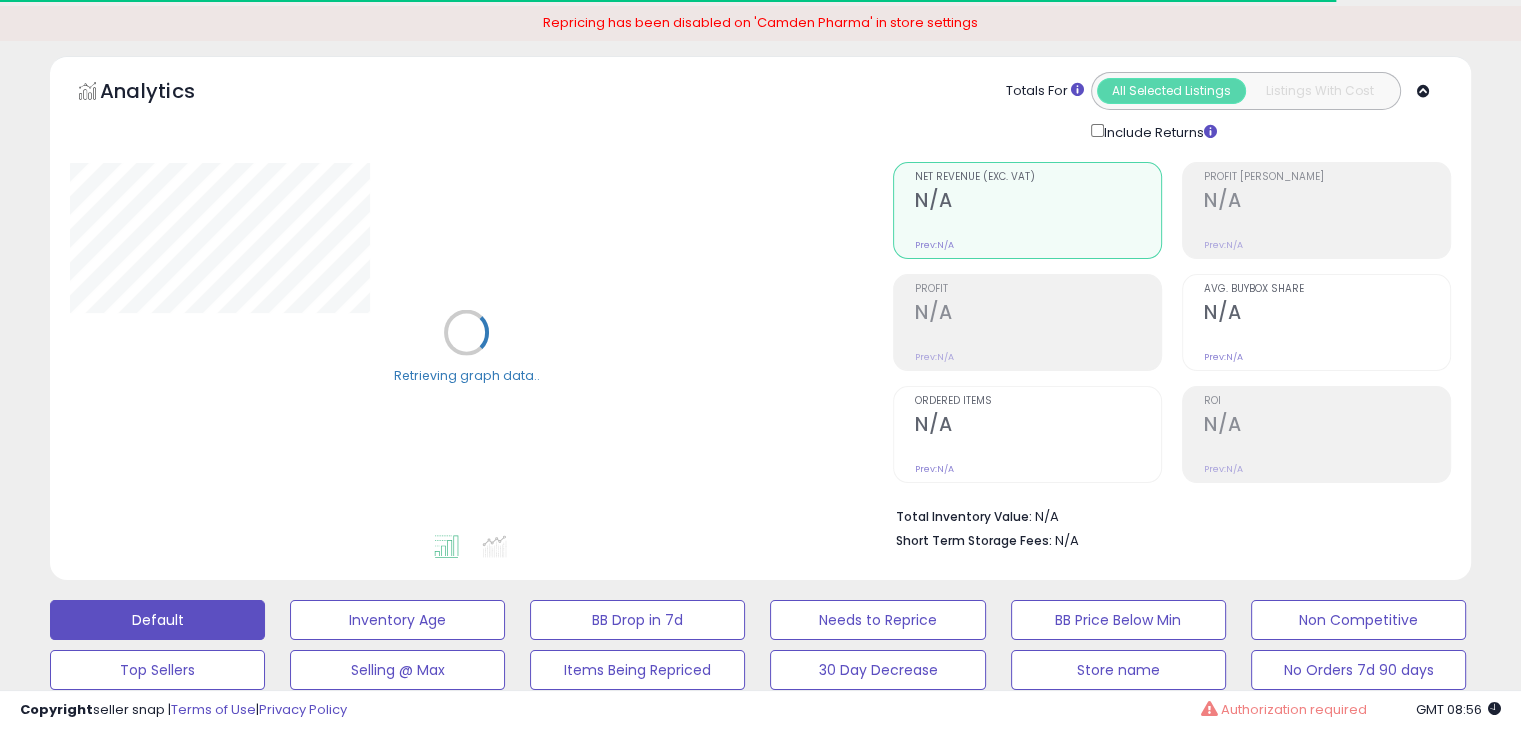 scroll, scrollTop: 0, scrollLeft: 0, axis: both 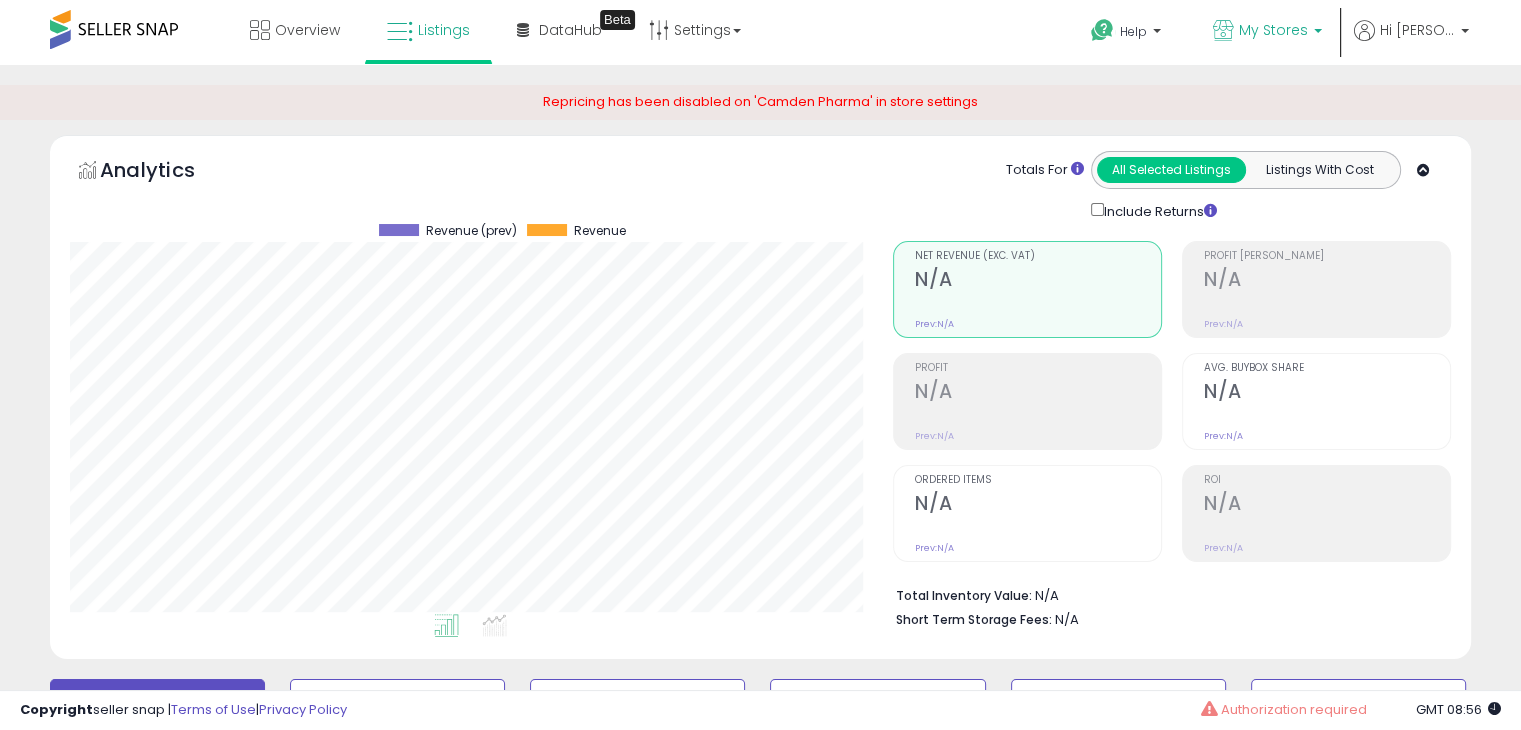 click on "My Stores" at bounding box center [1267, 32] 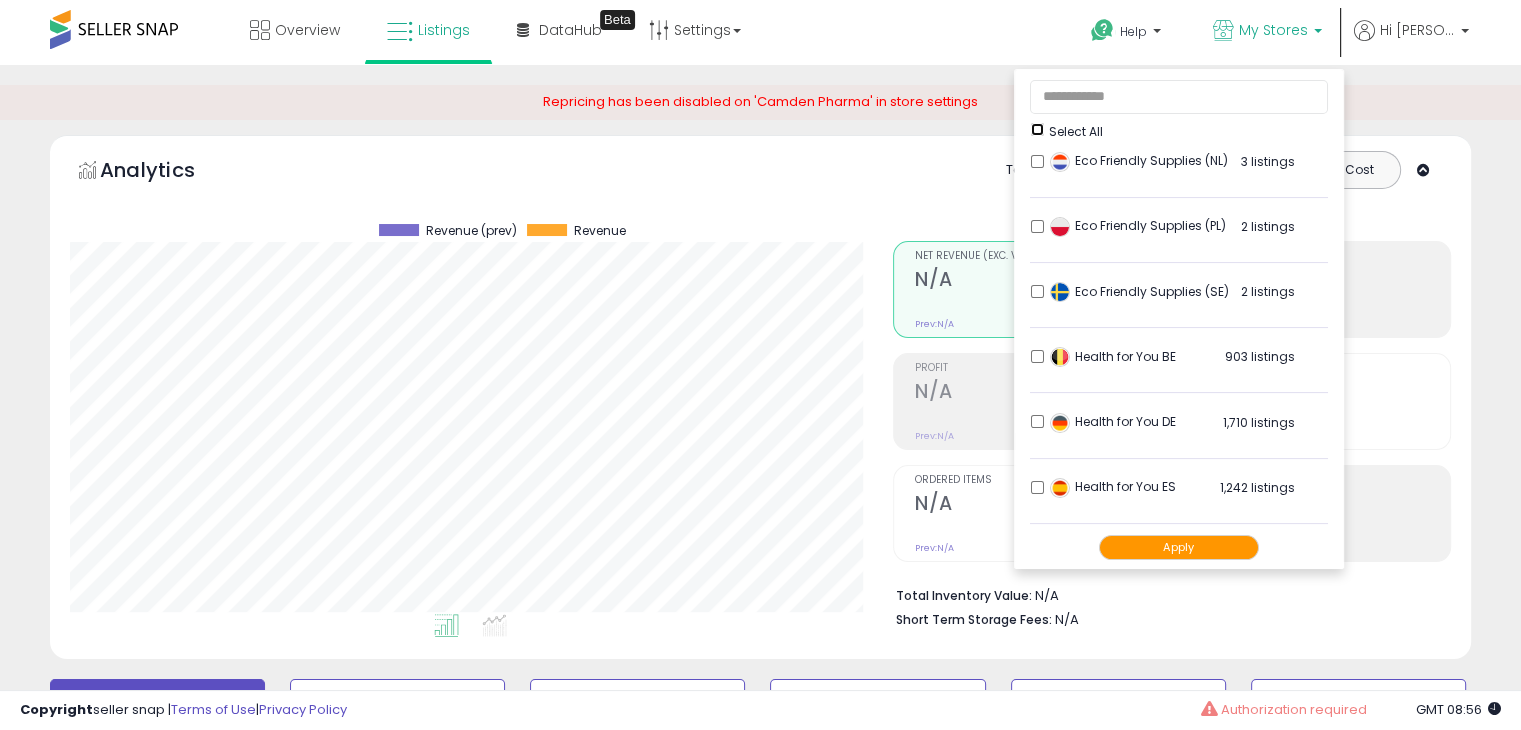 scroll, scrollTop: 700, scrollLeft: 0, axis: vertical 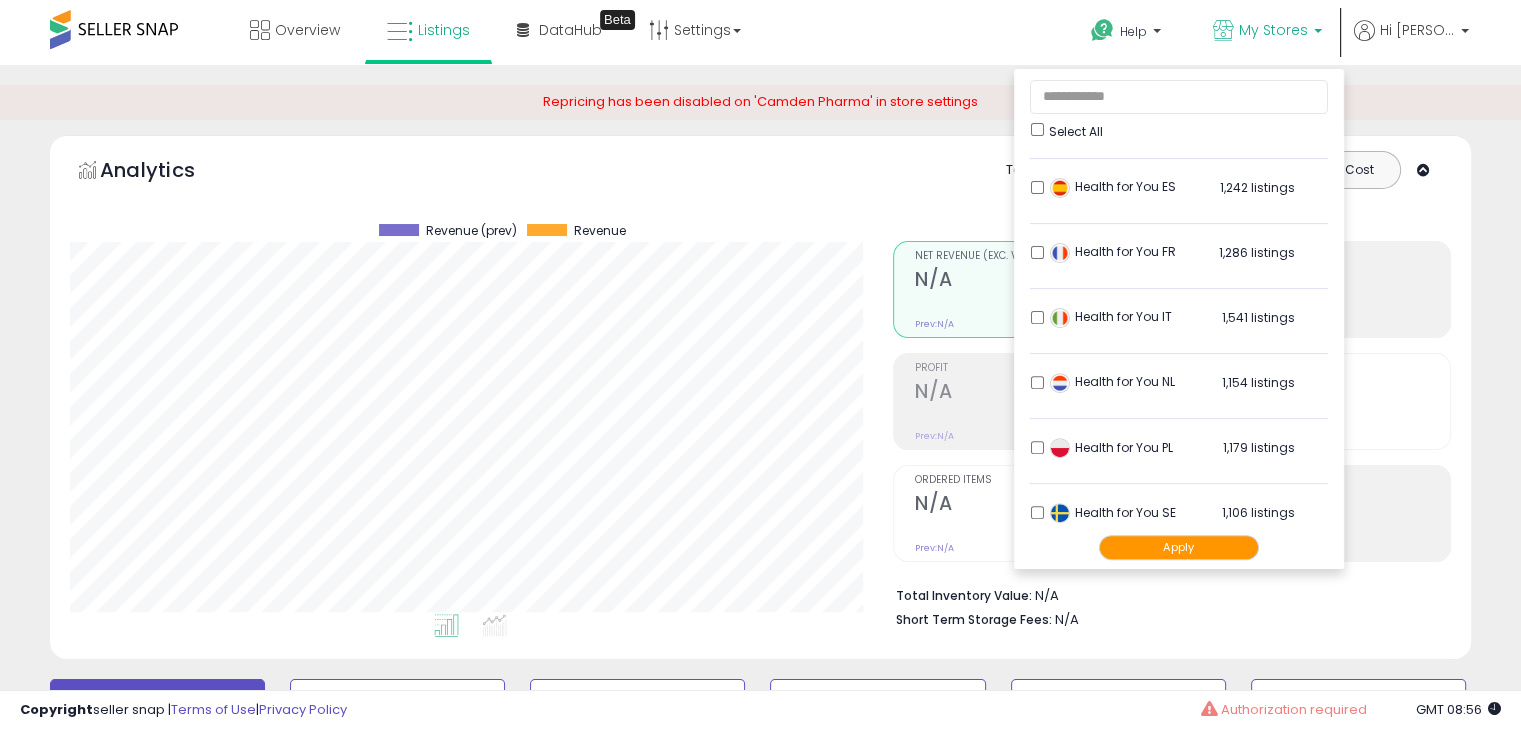 click on "Apply" at bounding box center [1179, 547] 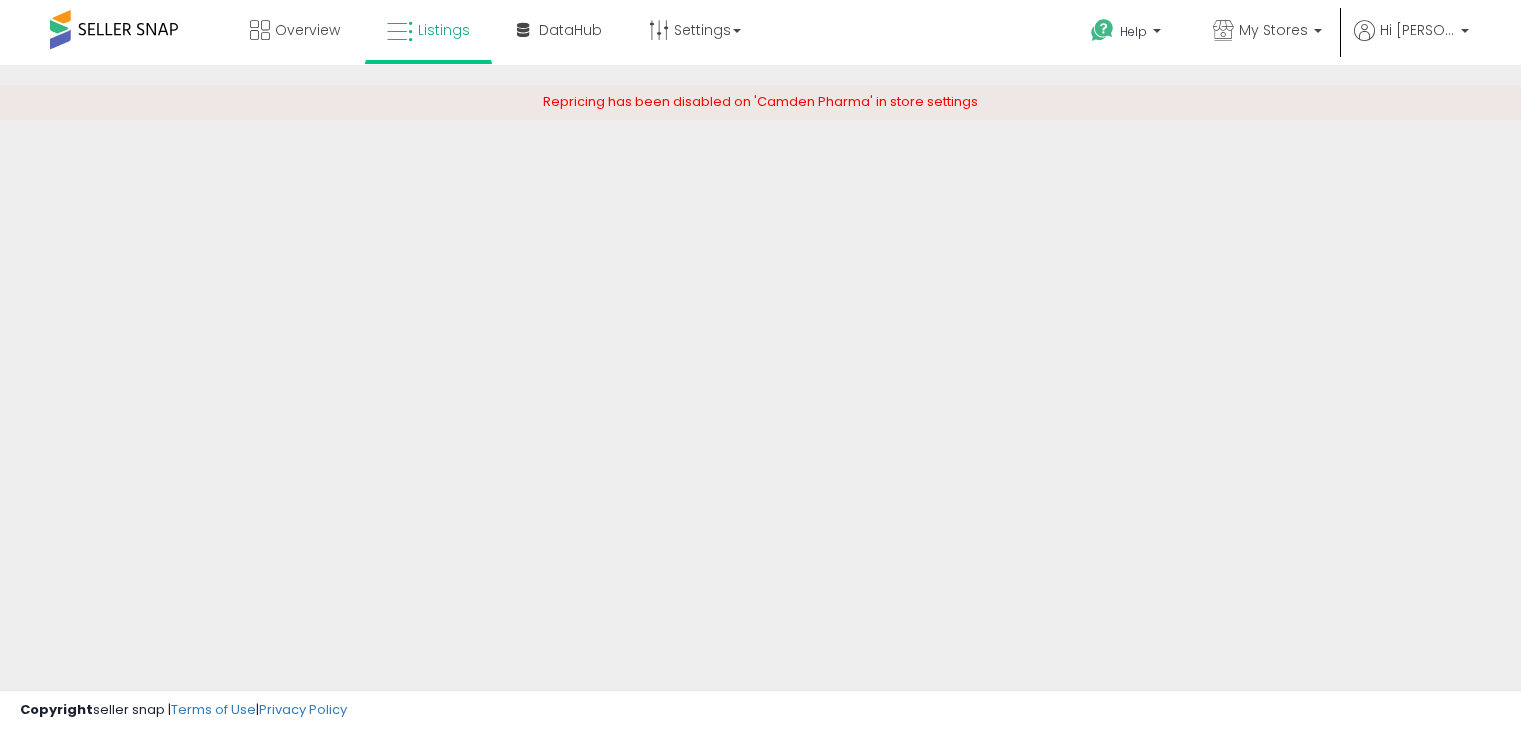scroll, scrollTop: 0, scrollLeft: 0, axis: both 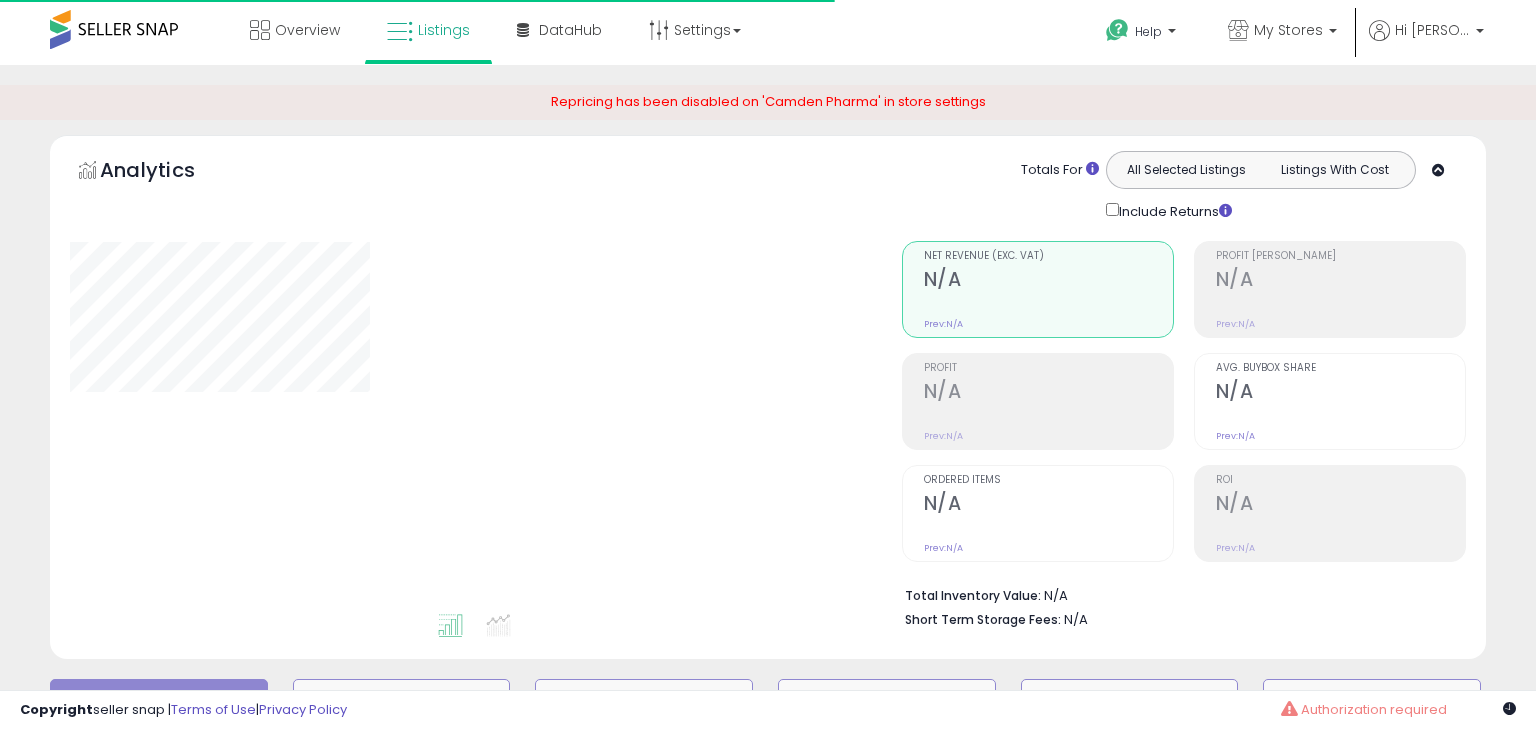 type on "**********" 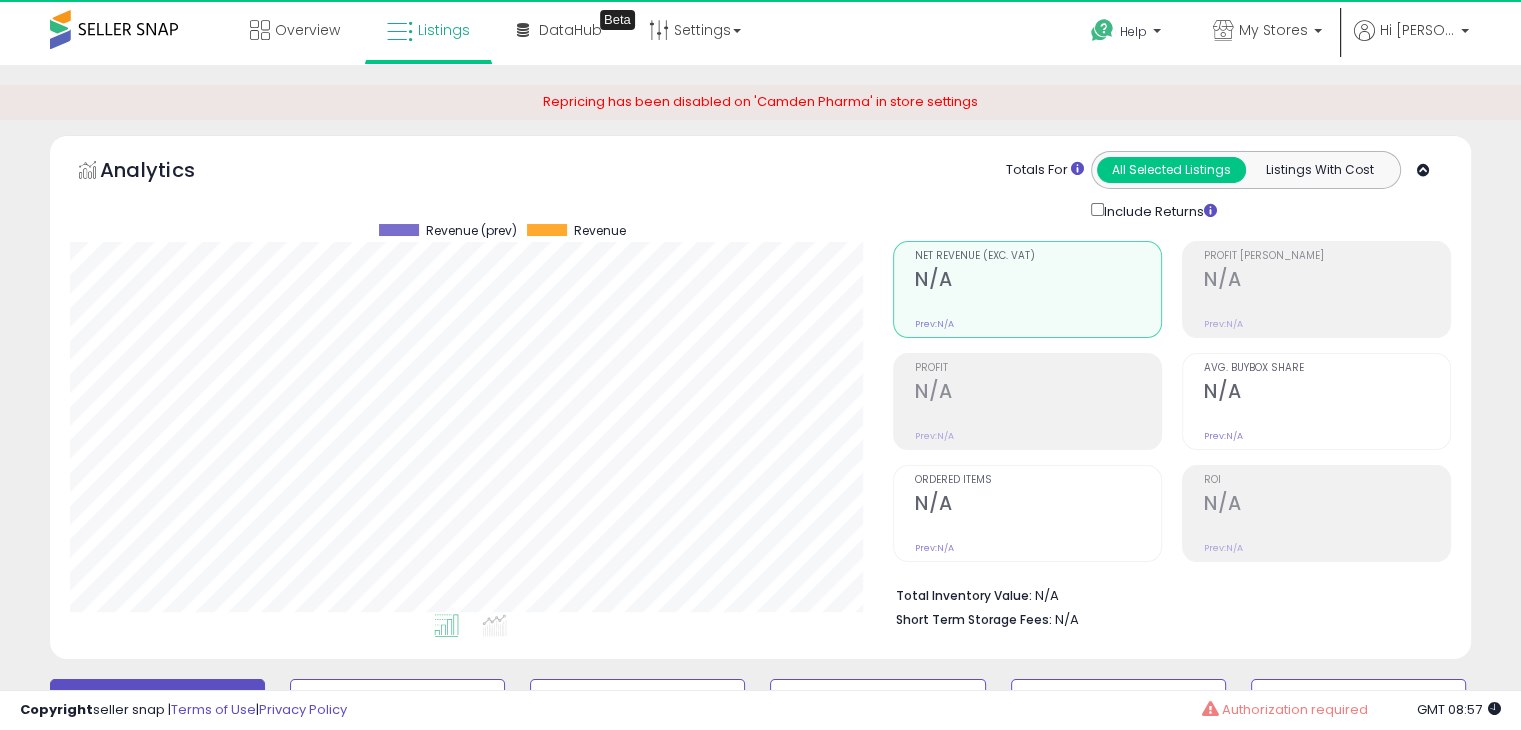 scroll, scrollTop: 999589, scrollLeft: 999176, axis: both 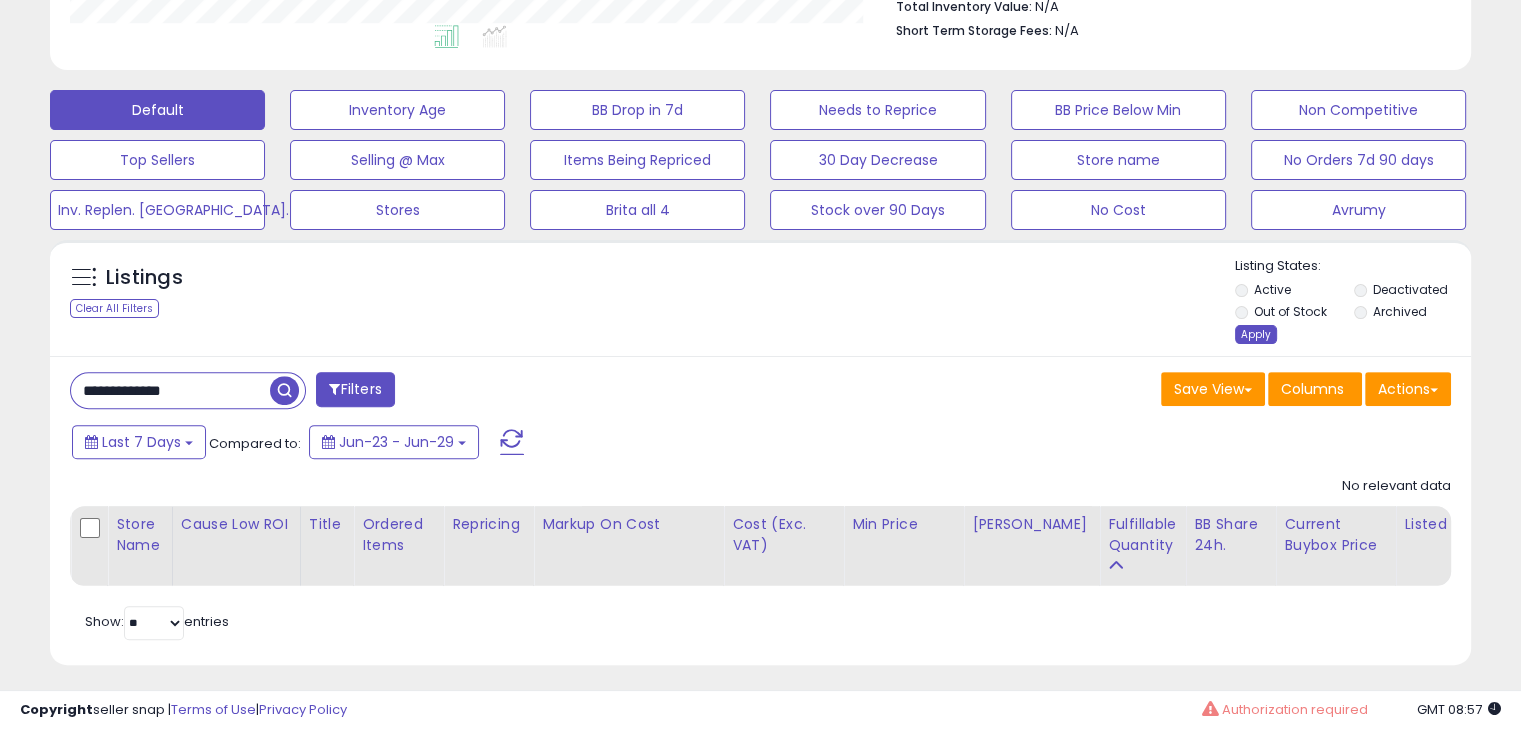 click on "Apply" at bounding box center (1256, 334) 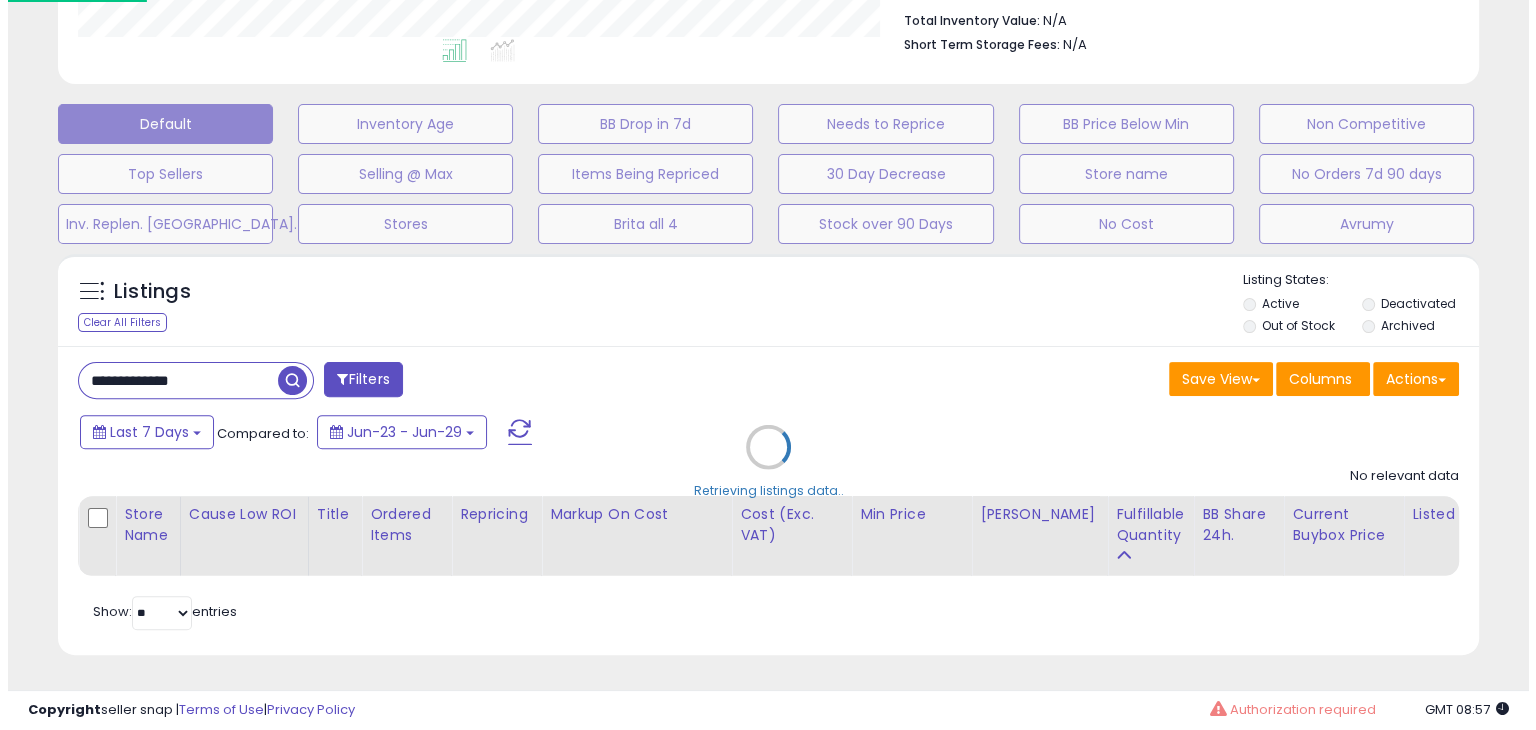 scroll, scrollTop: 999589, scrollLeft: 999168, axis: both 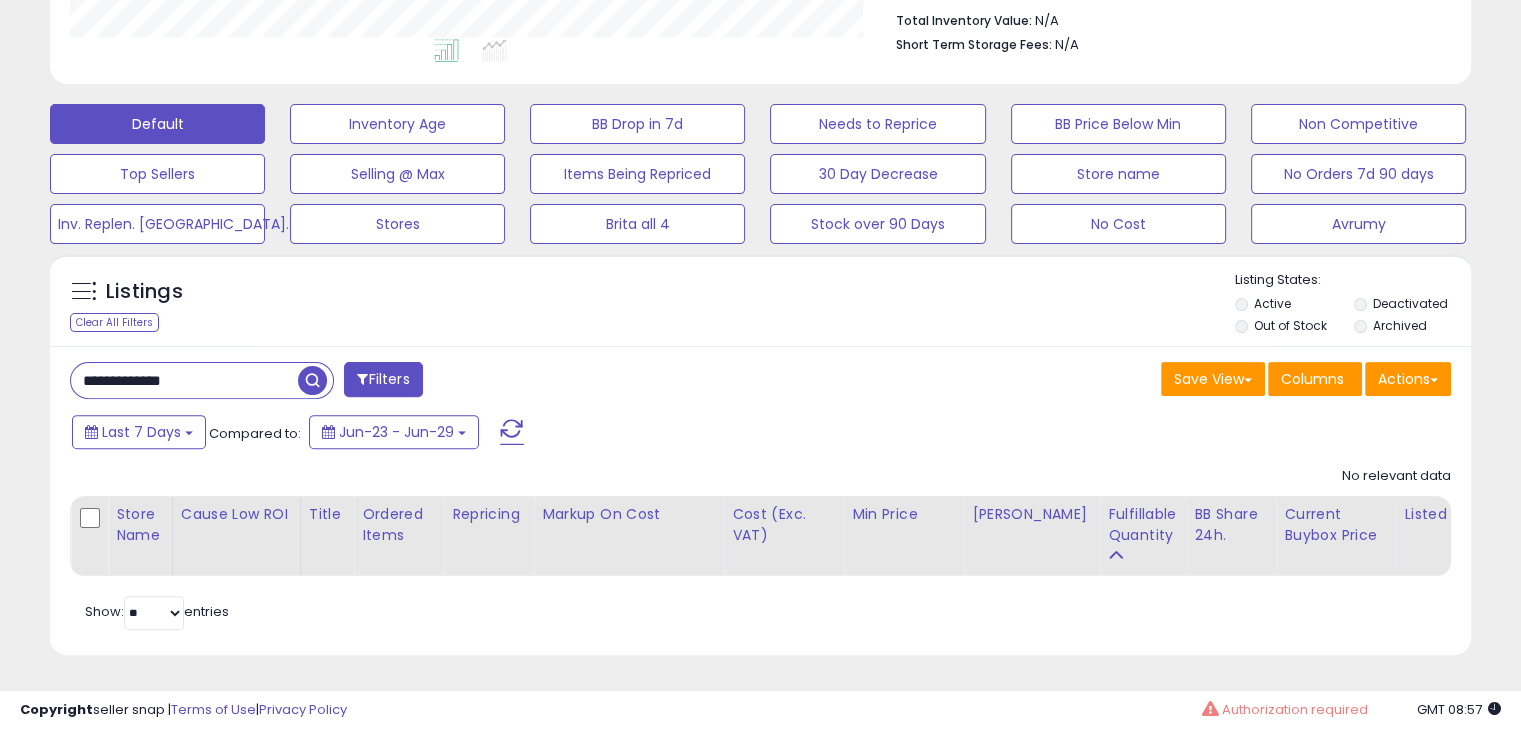 click on "**********" at bounding box center (184, 380) 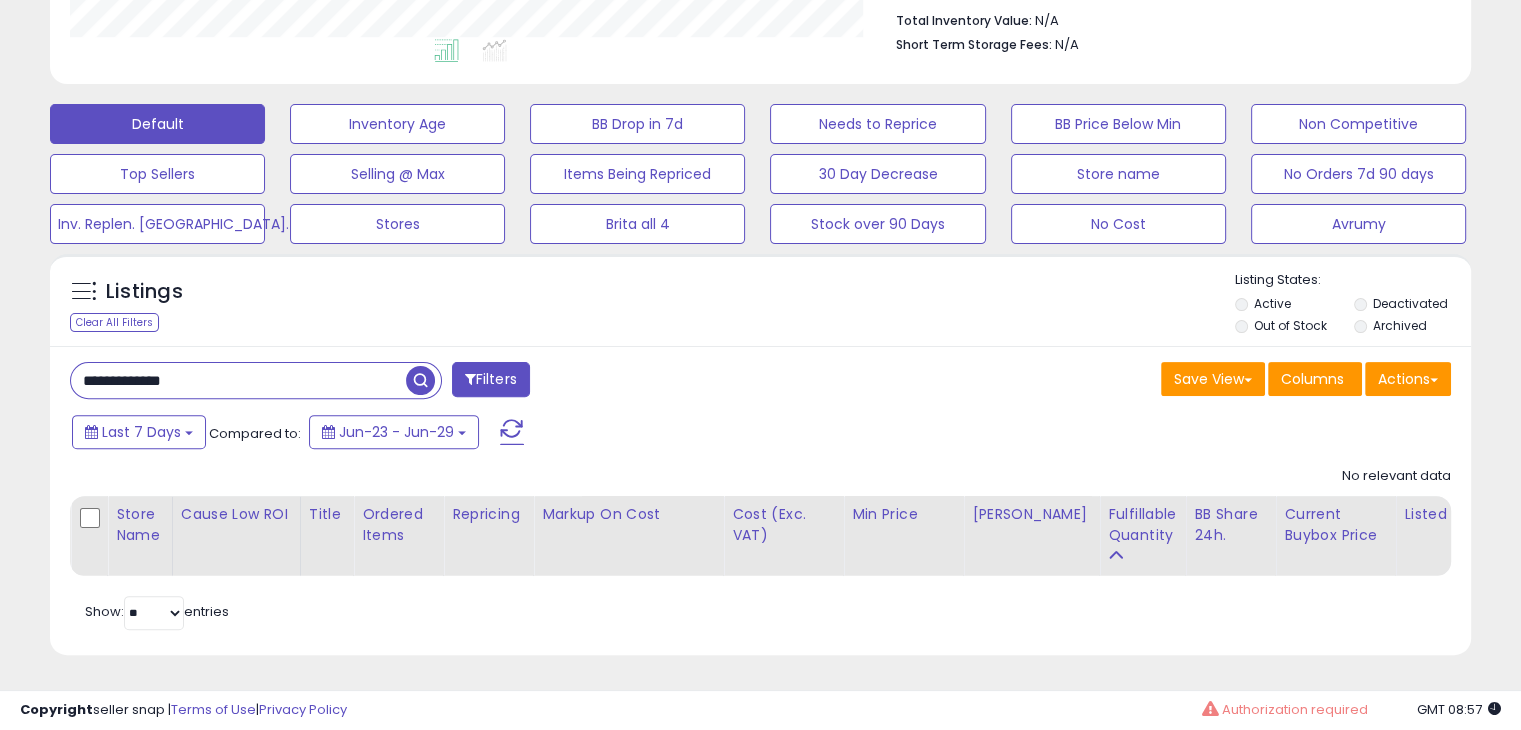 click on "**********" at bounding box center (238, 380) 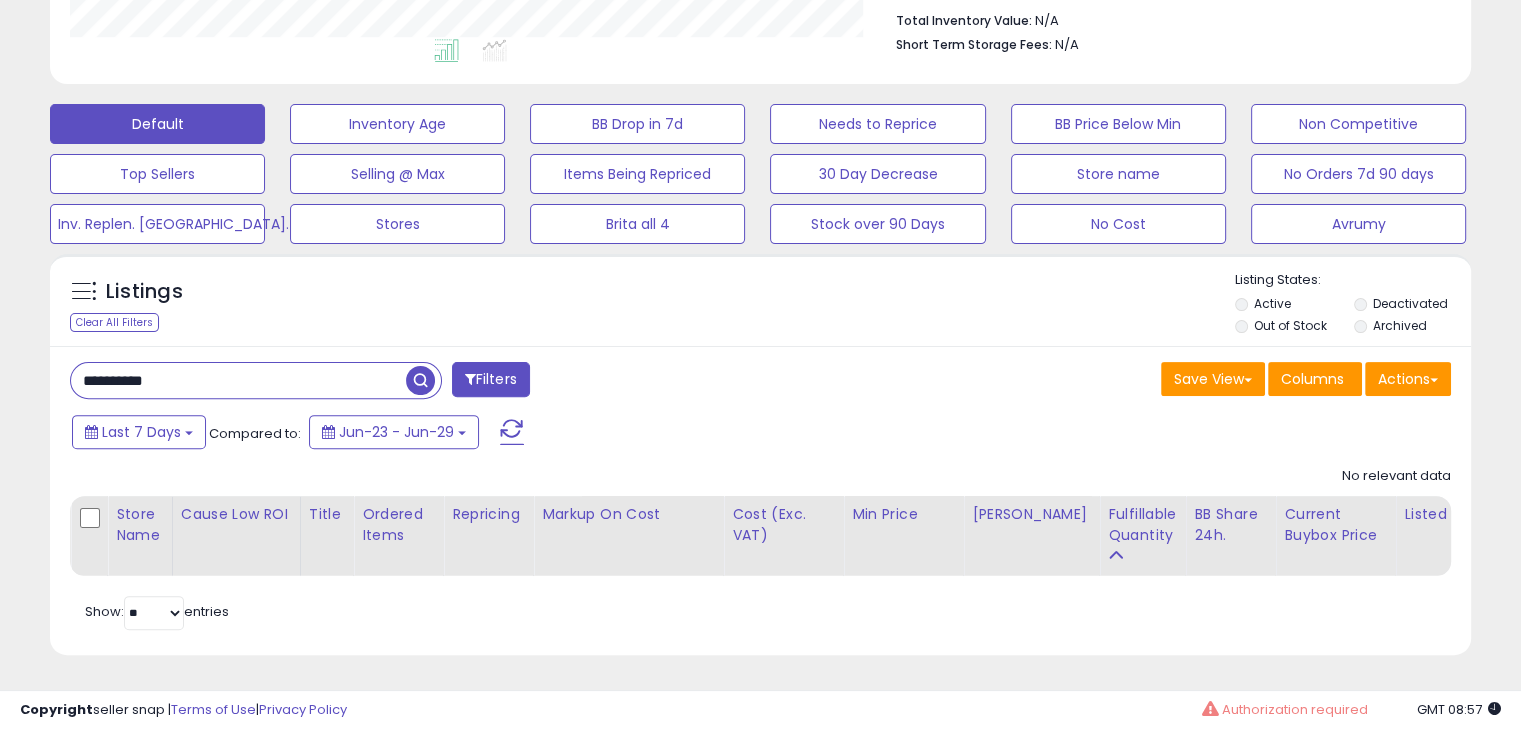 type on "**********" 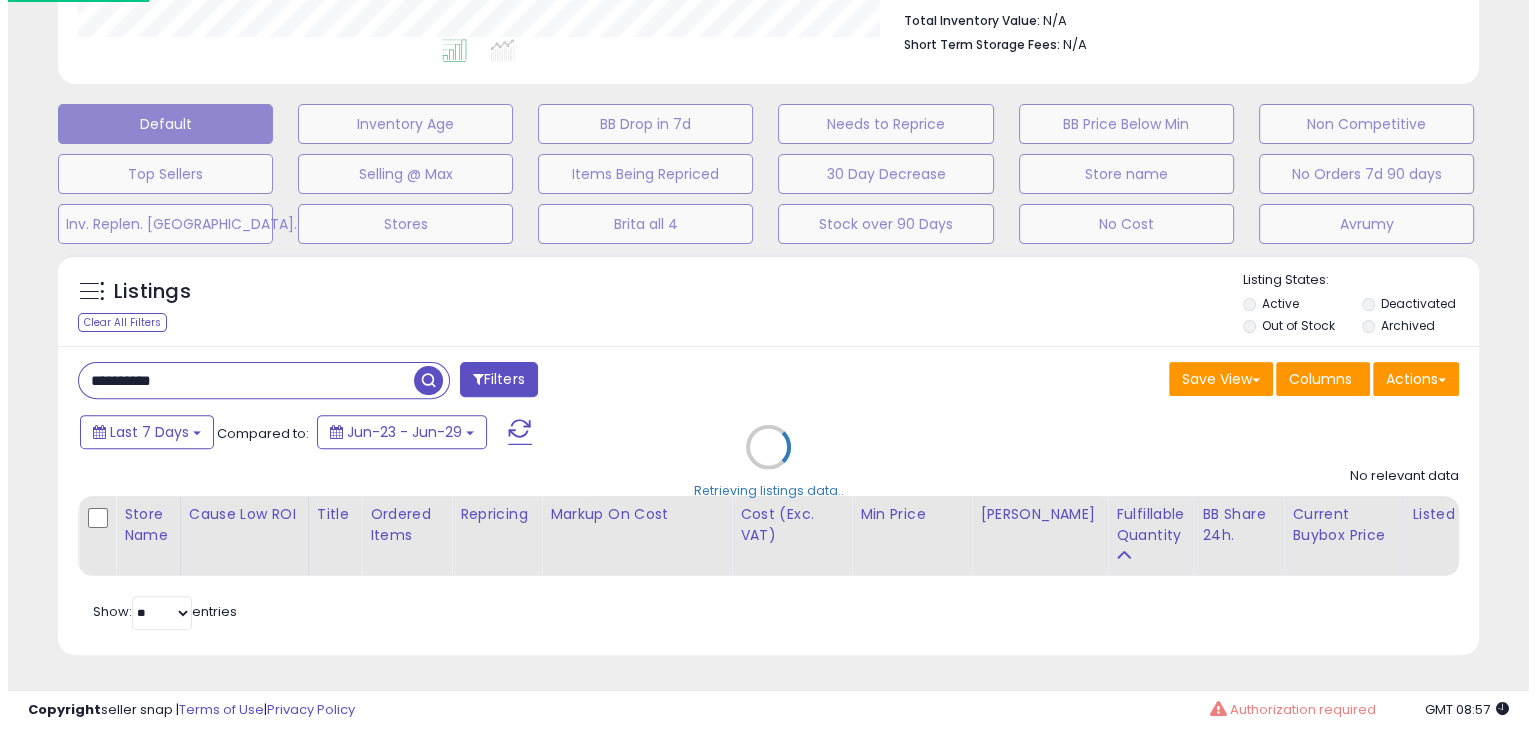 scroll, scrollTop: 999589, scrollLeft: 999168, axis: both 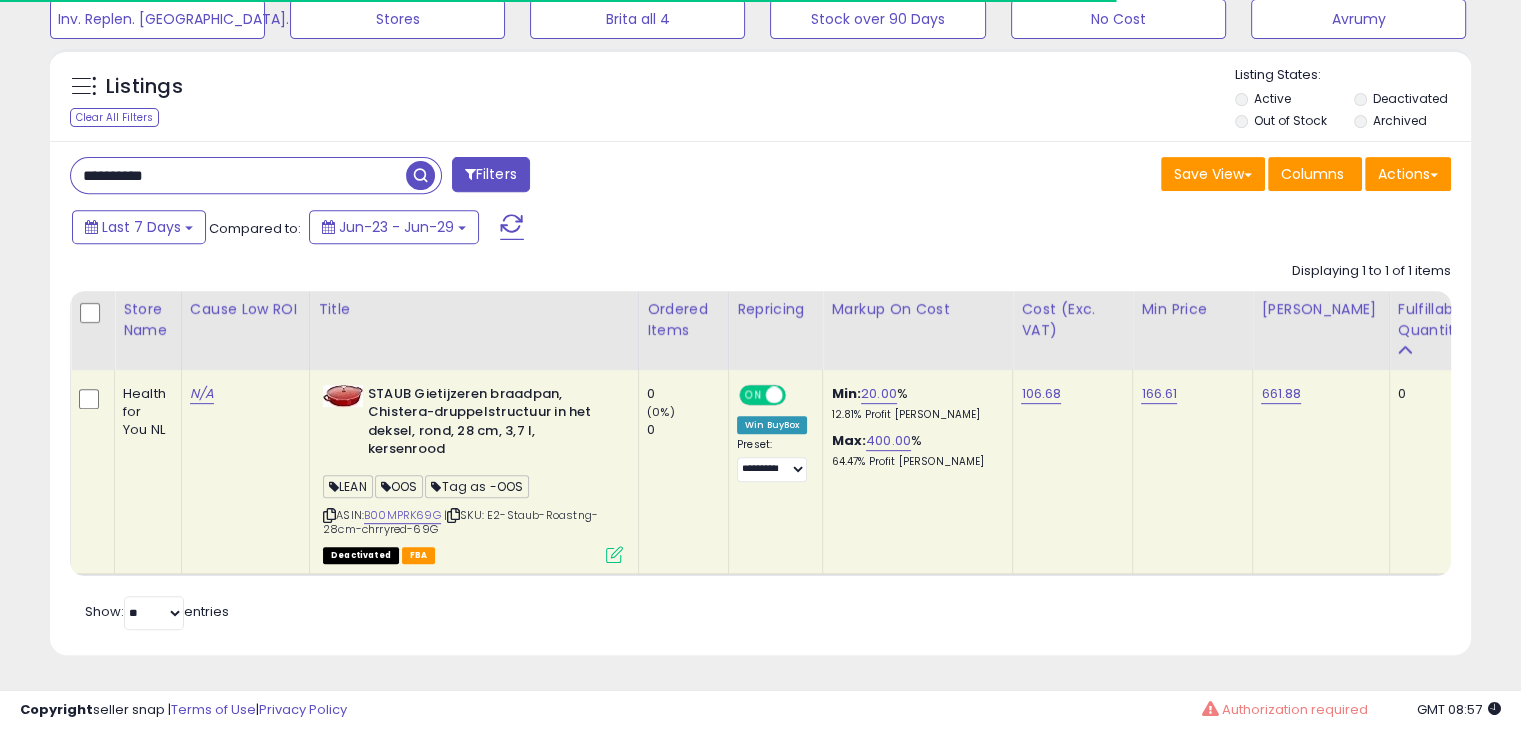 click at bounding box center (614, 554) 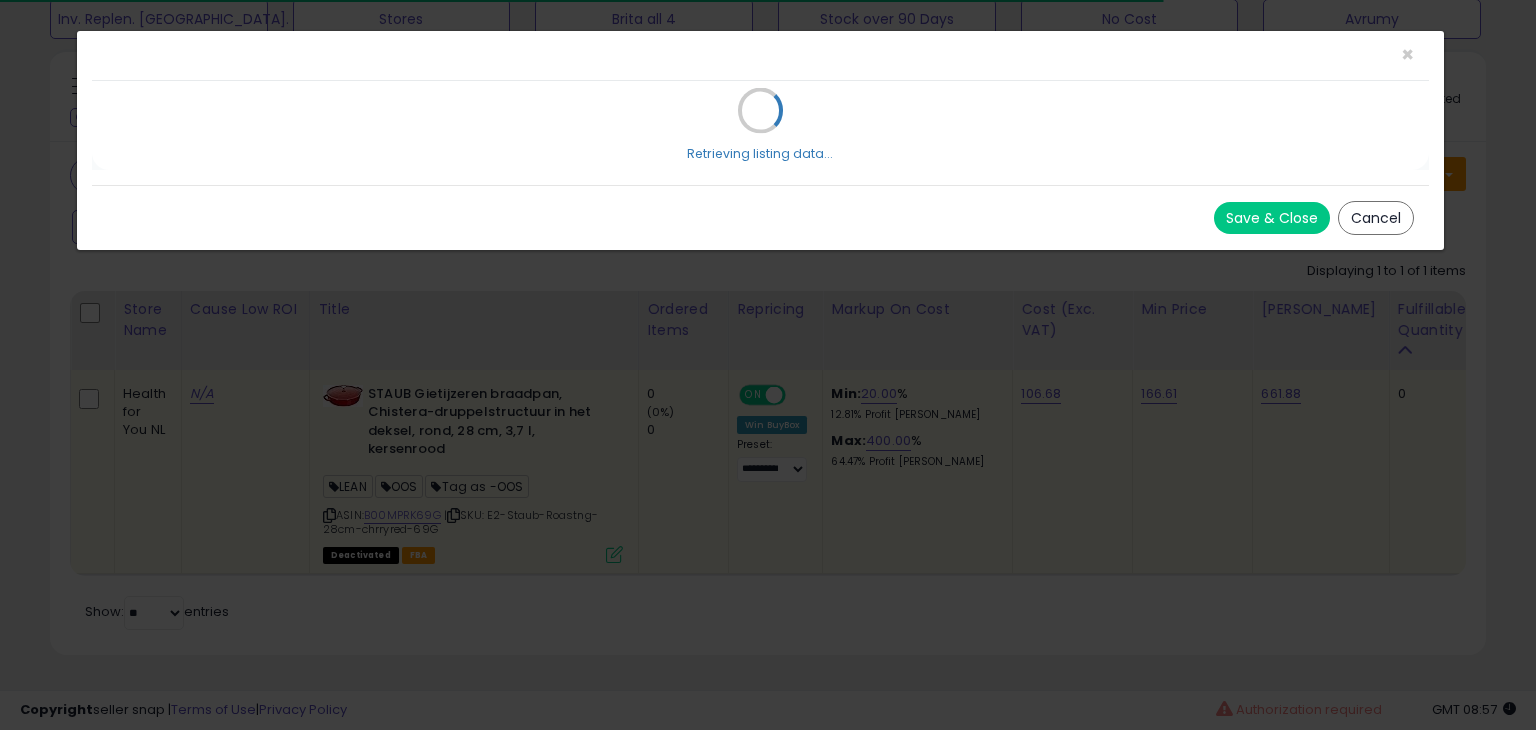 scroll, scrollTop: 999589, scrollLeft: 999168, axis: both 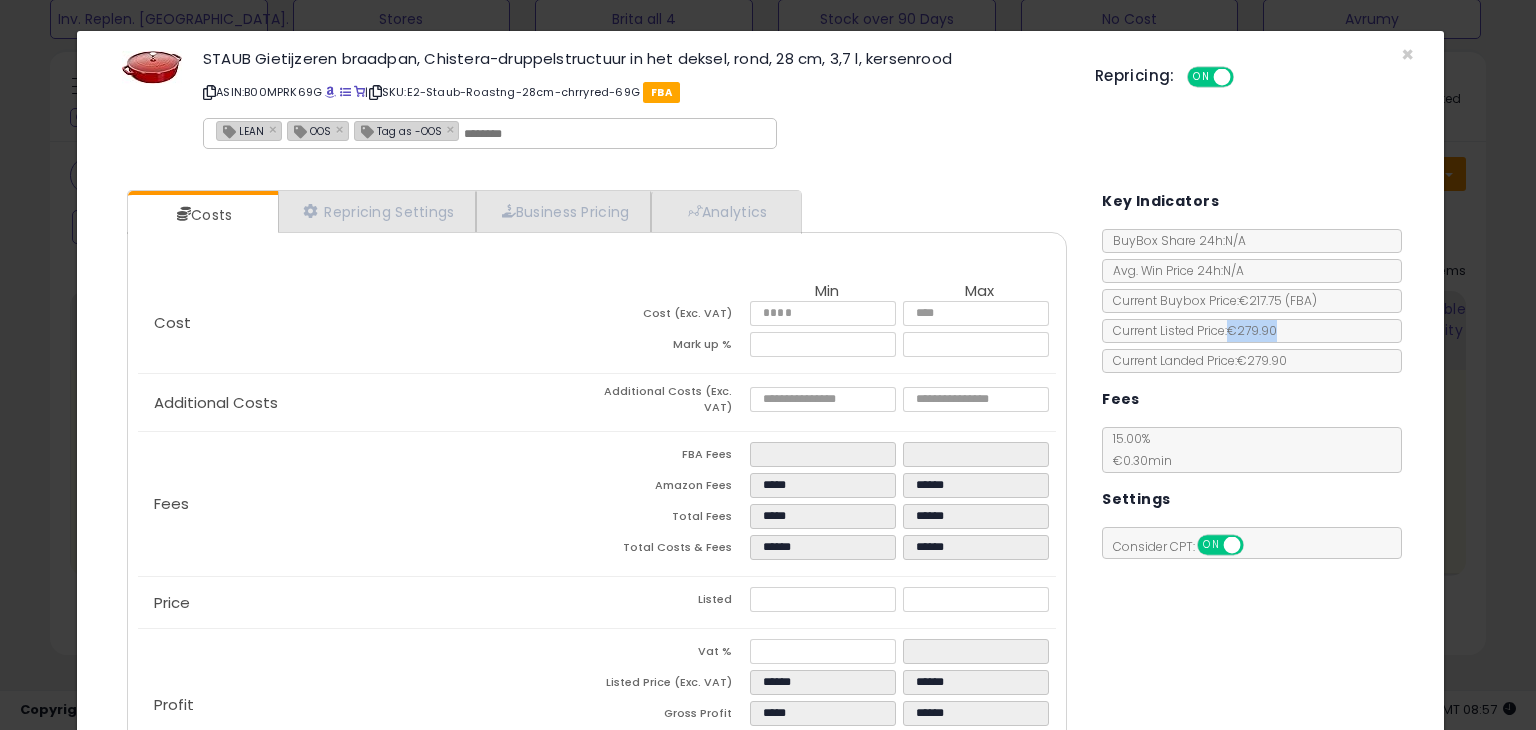 copy on "€279.90" 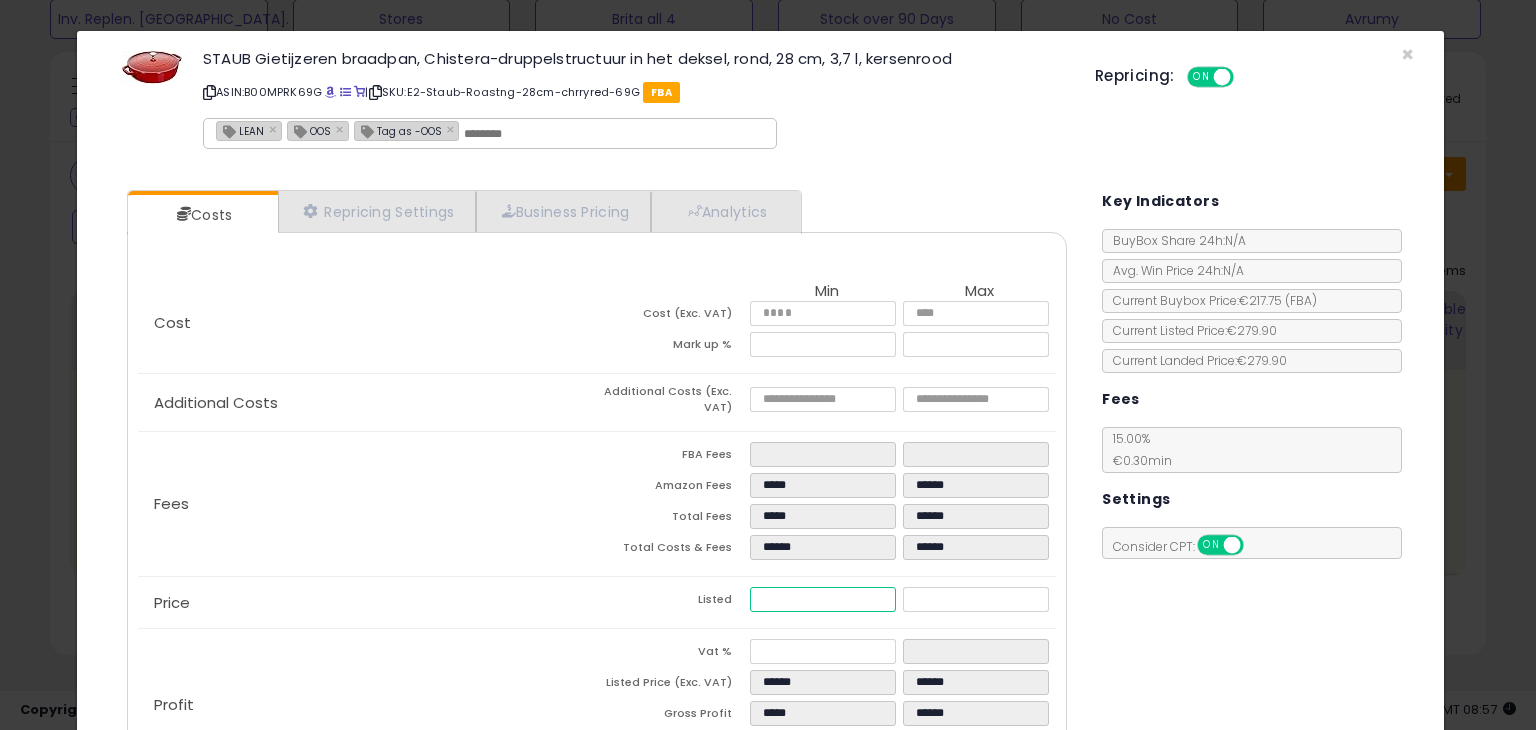 drag, startPoint x: 756, startPoint y: 594, endPoint x: 808, endPoint y: 593, distance: 52.009613 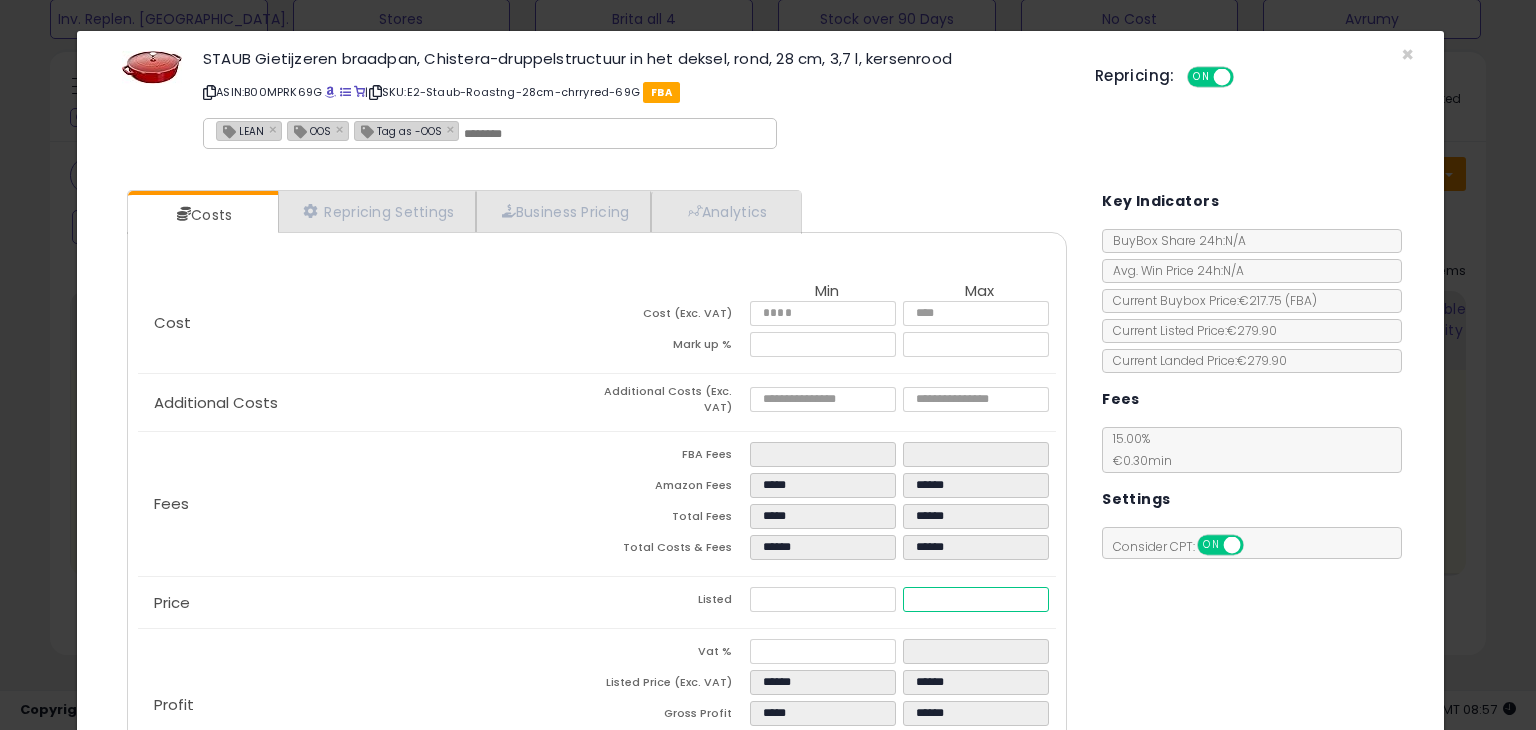 drag, startPoint x: 901, startPoint y: 591, endPoint x: 978, endPoint y: 594, distance: 77.05842 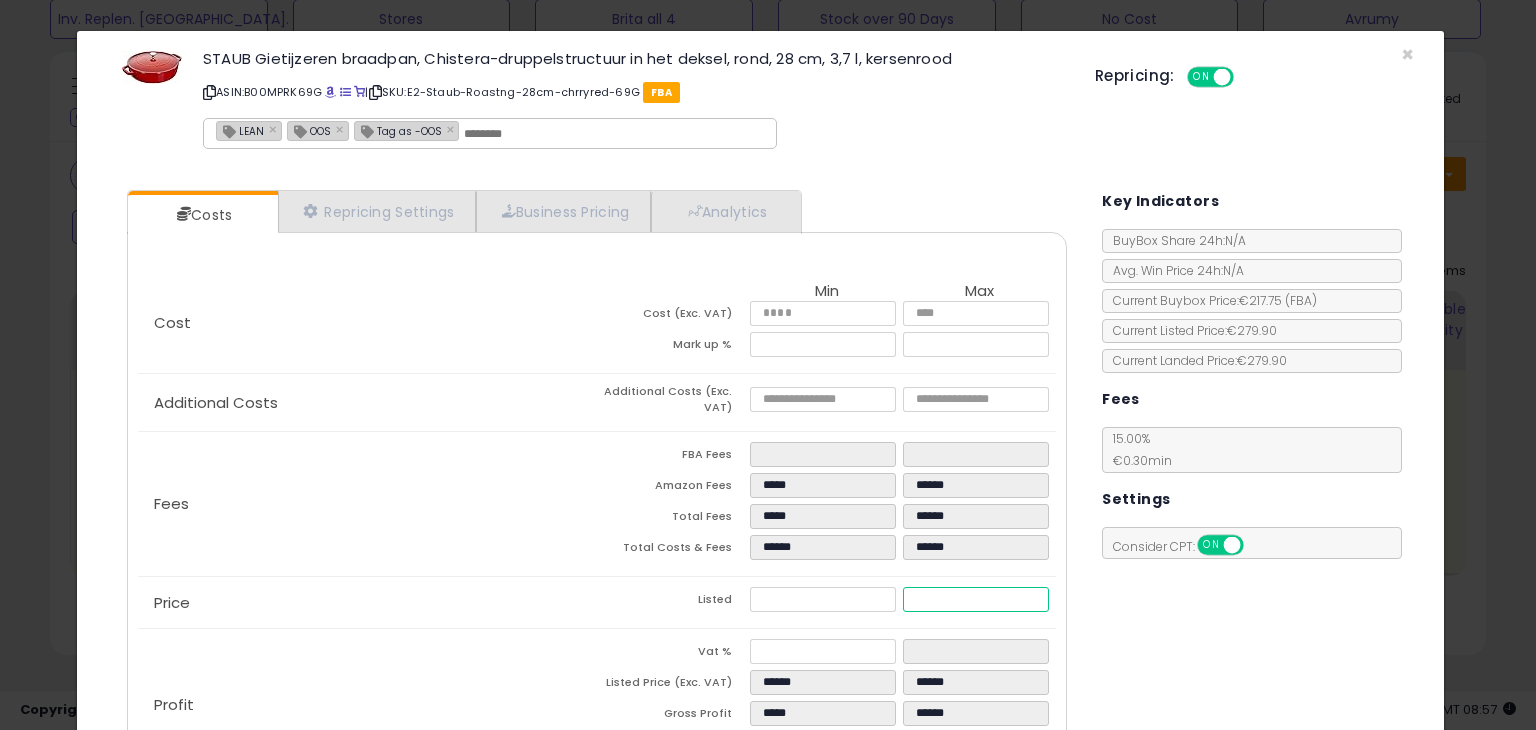 type on "****" 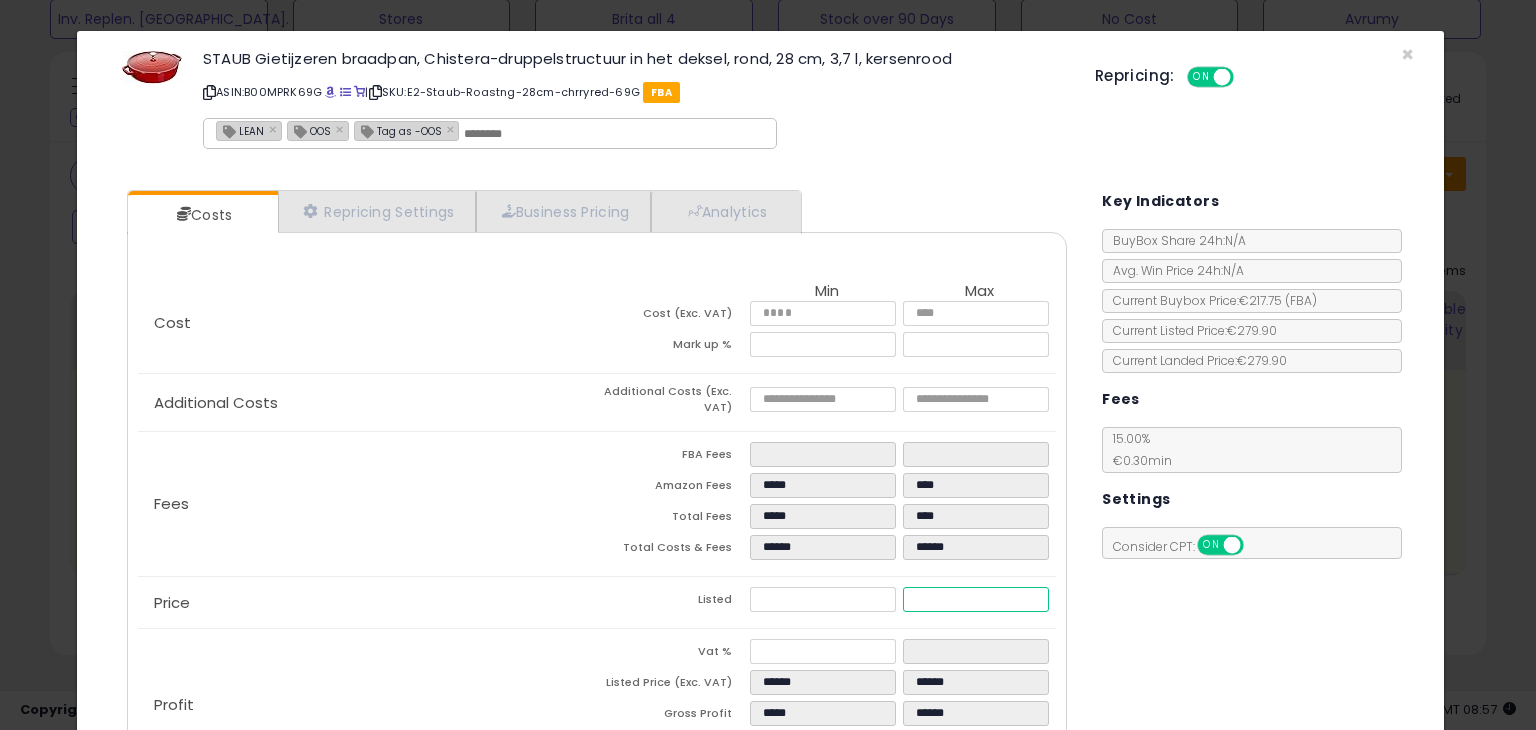 type on "****" 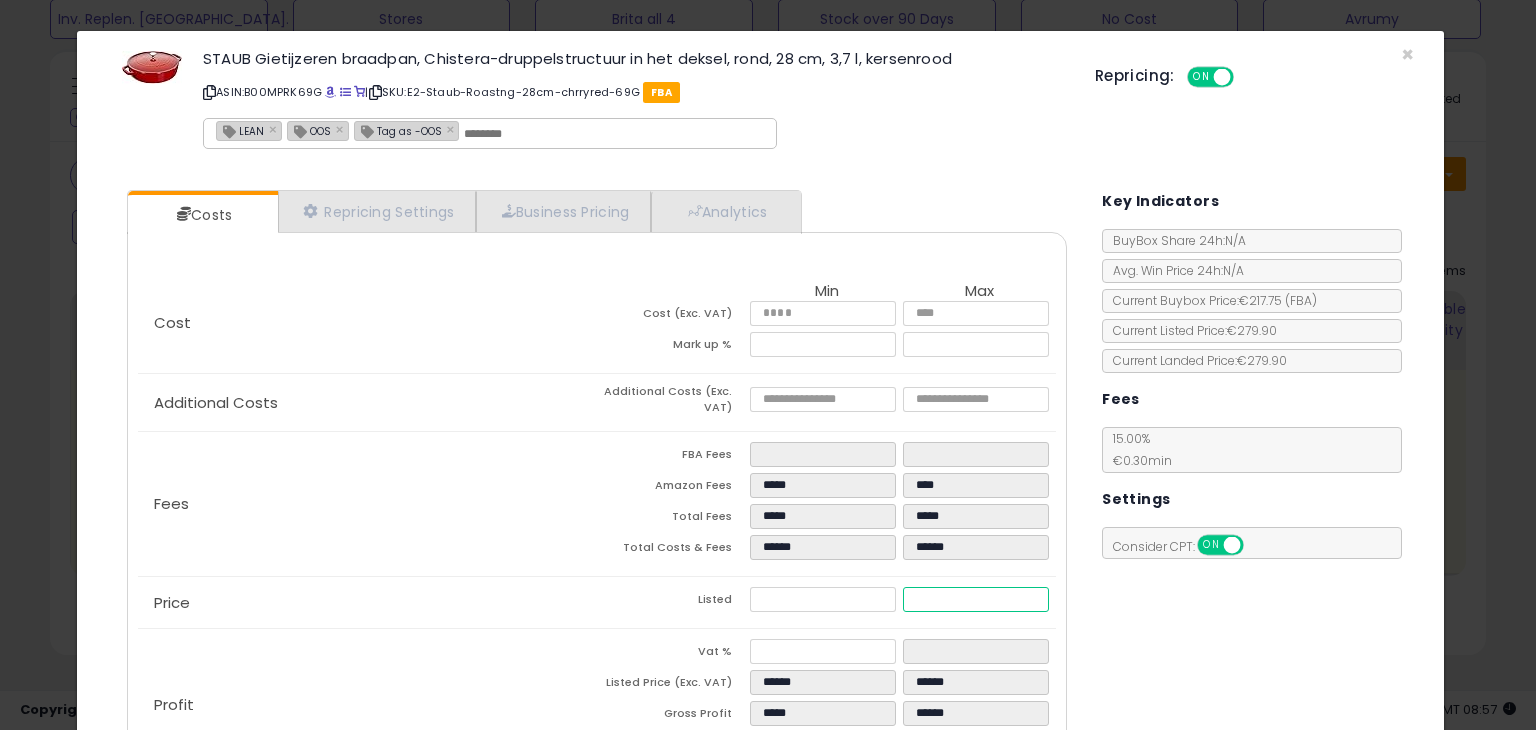 type on "*****" 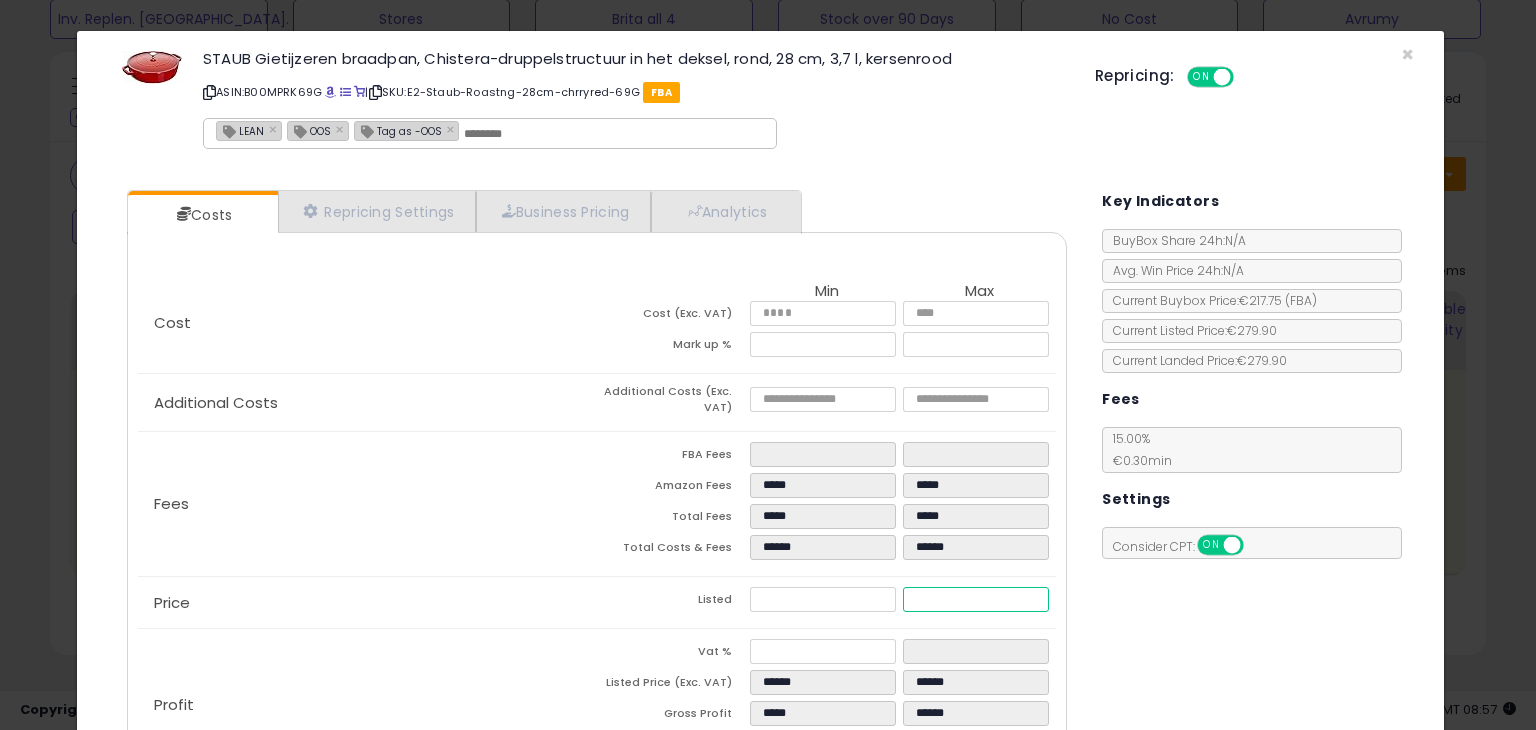 type on "*****" 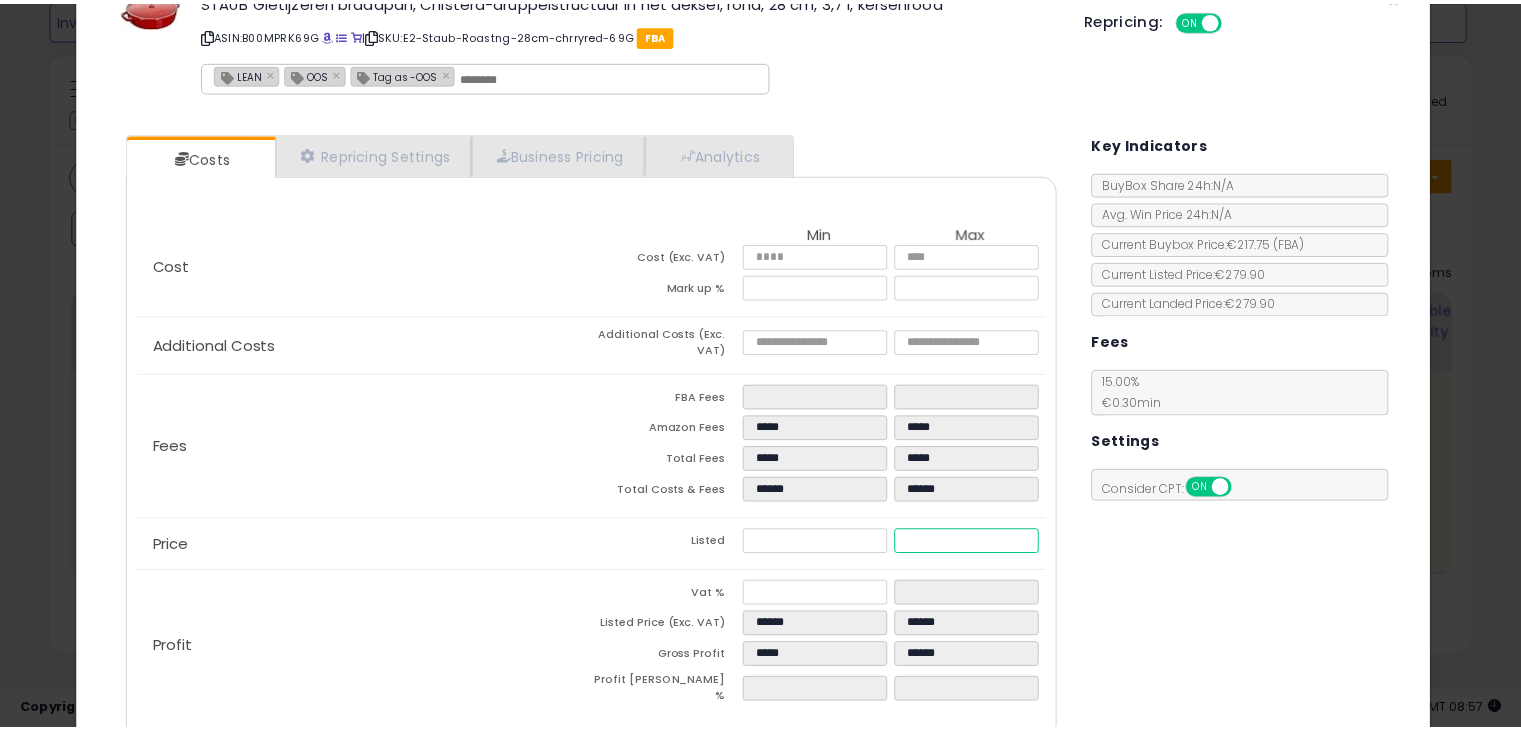 scroll, scrollTop: 147, scrollLeft: 0, axis: vertical 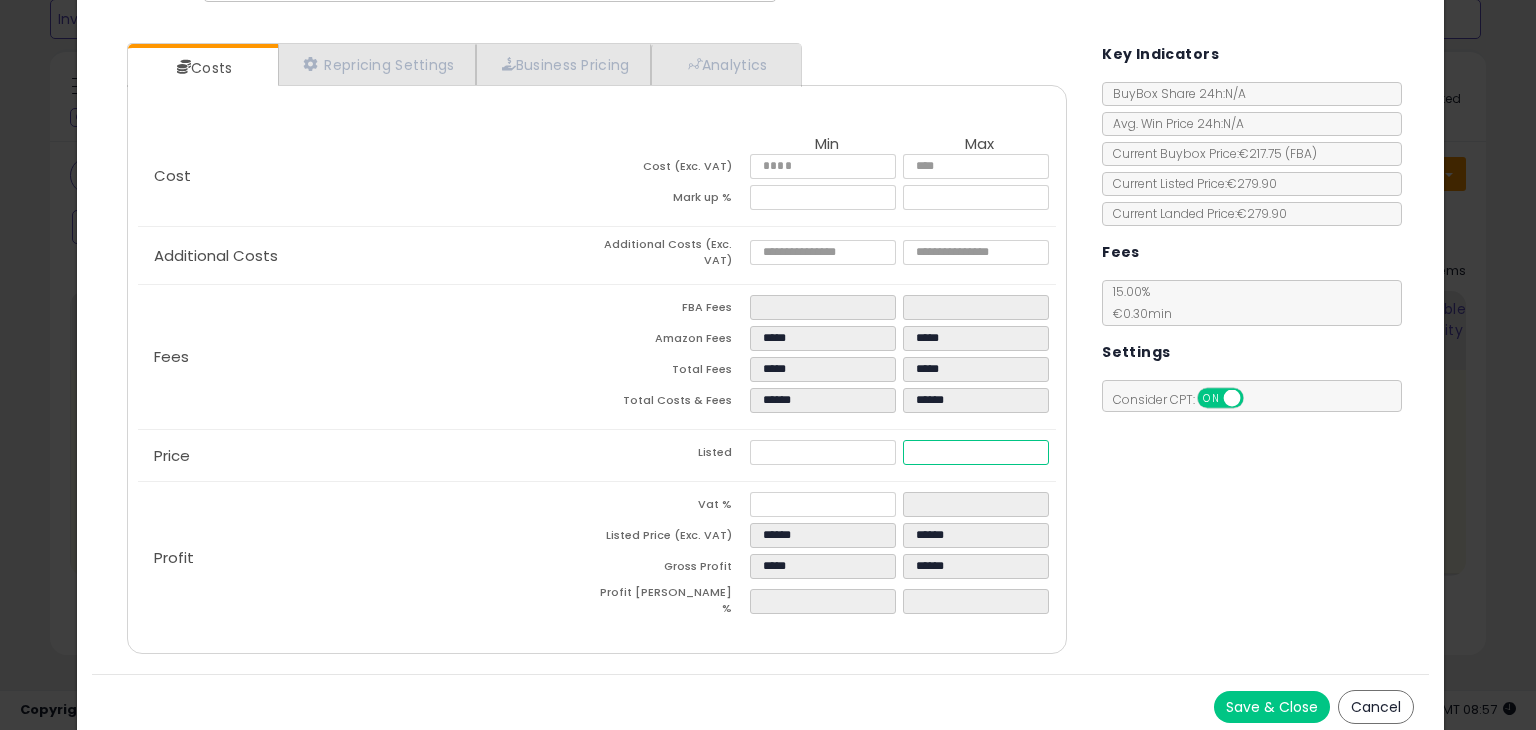 type on "******" 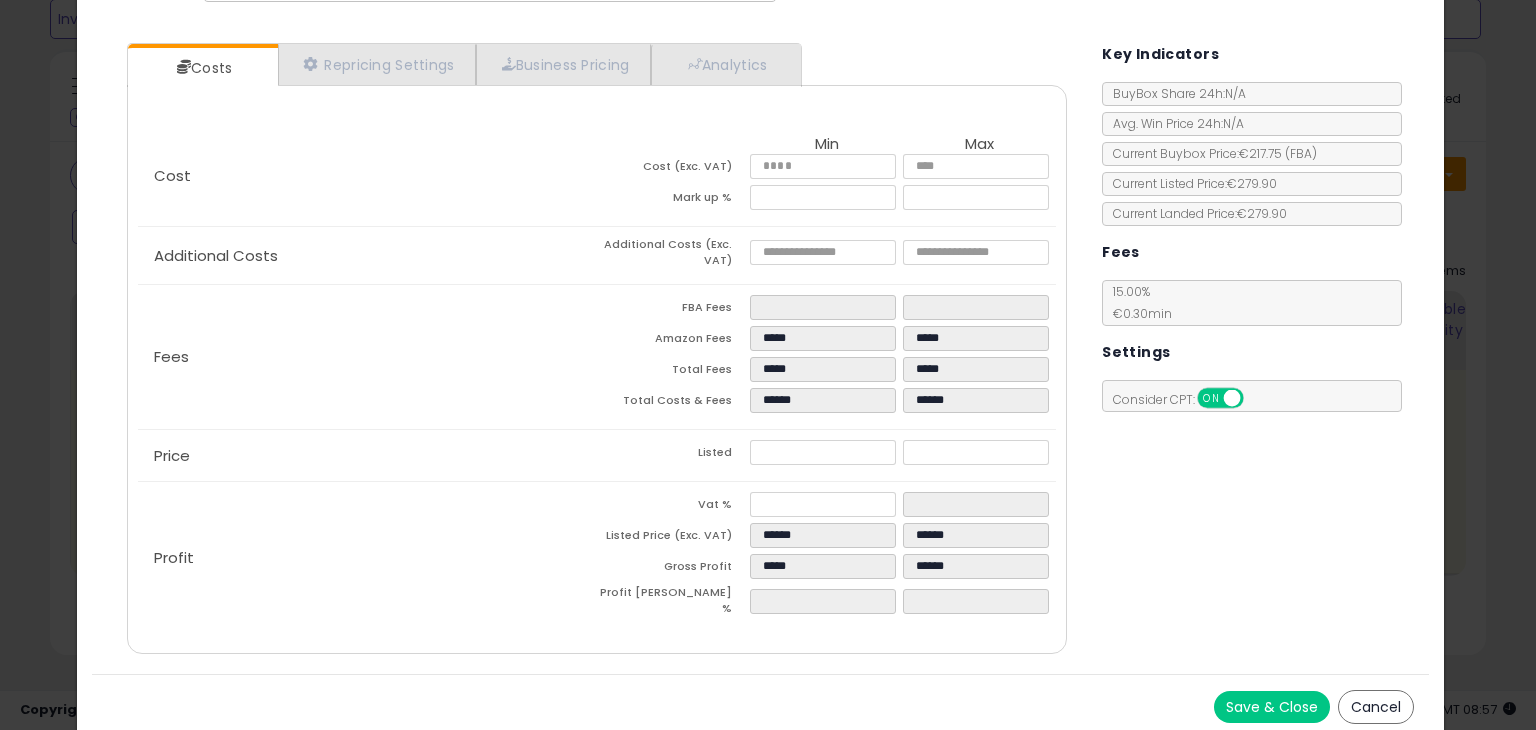 type on "*****" 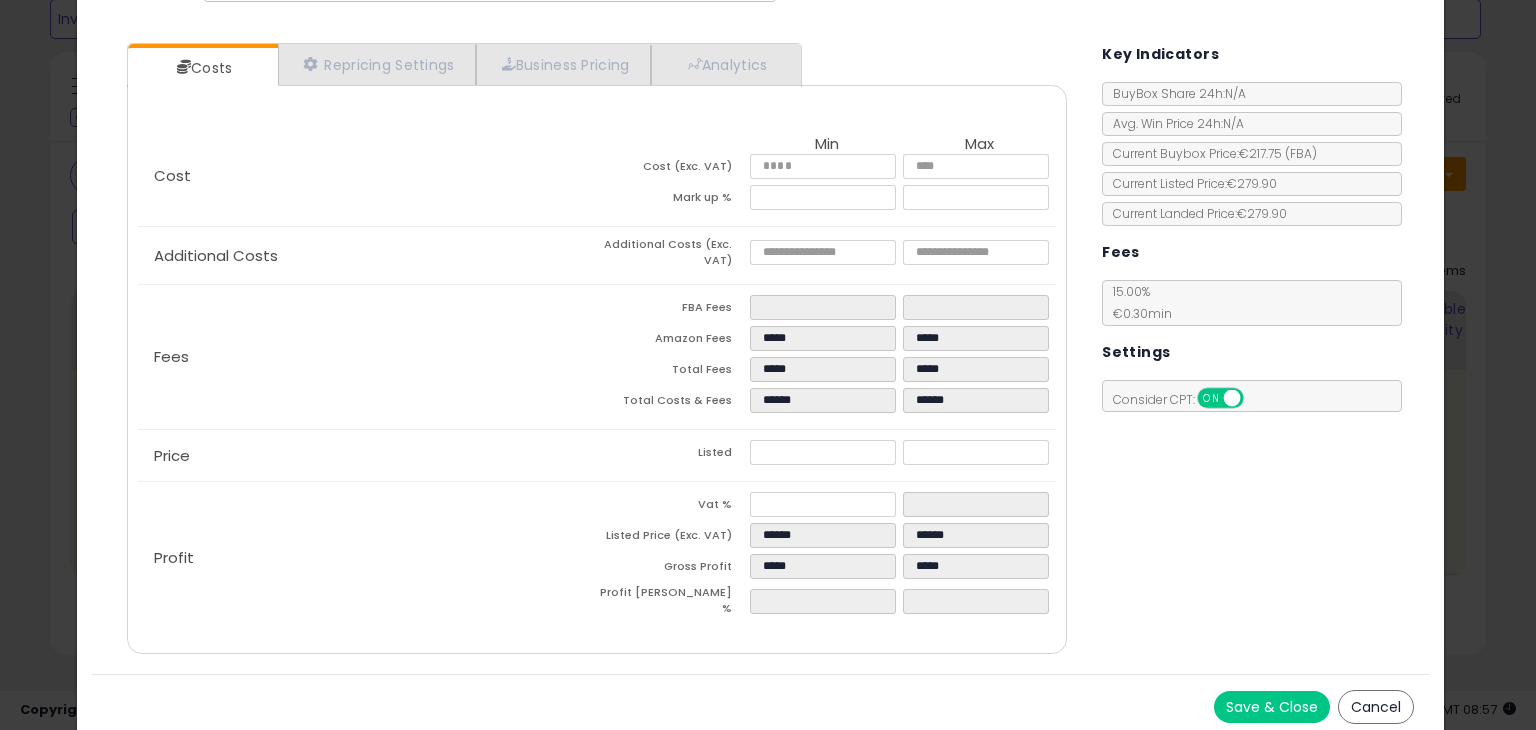 click on "Costs
Repricing Settings
Business Pricing
Analytics
Cost" at bounding box center [760, 351] 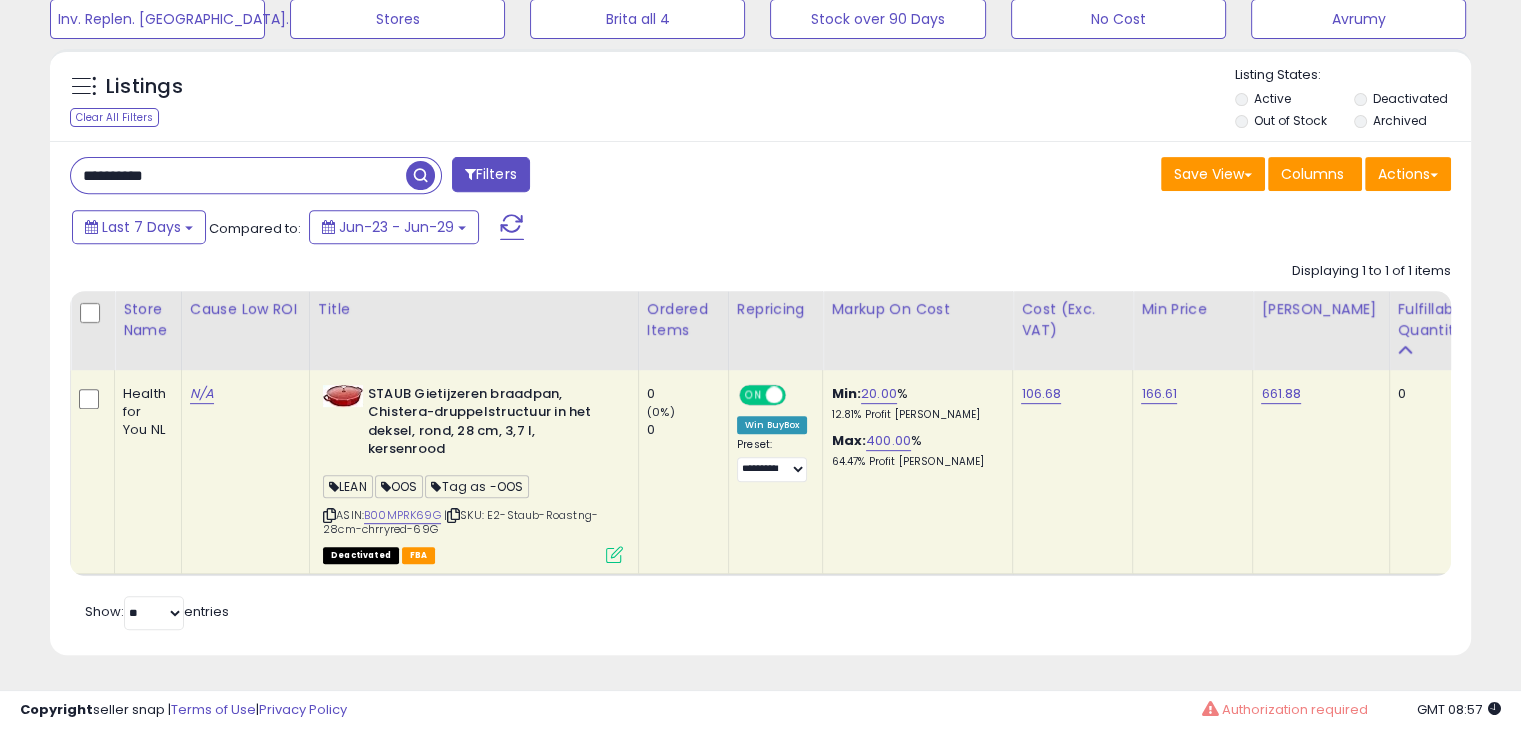 scroll, scrollTop: 409, scrollLeft: 822, axis: both 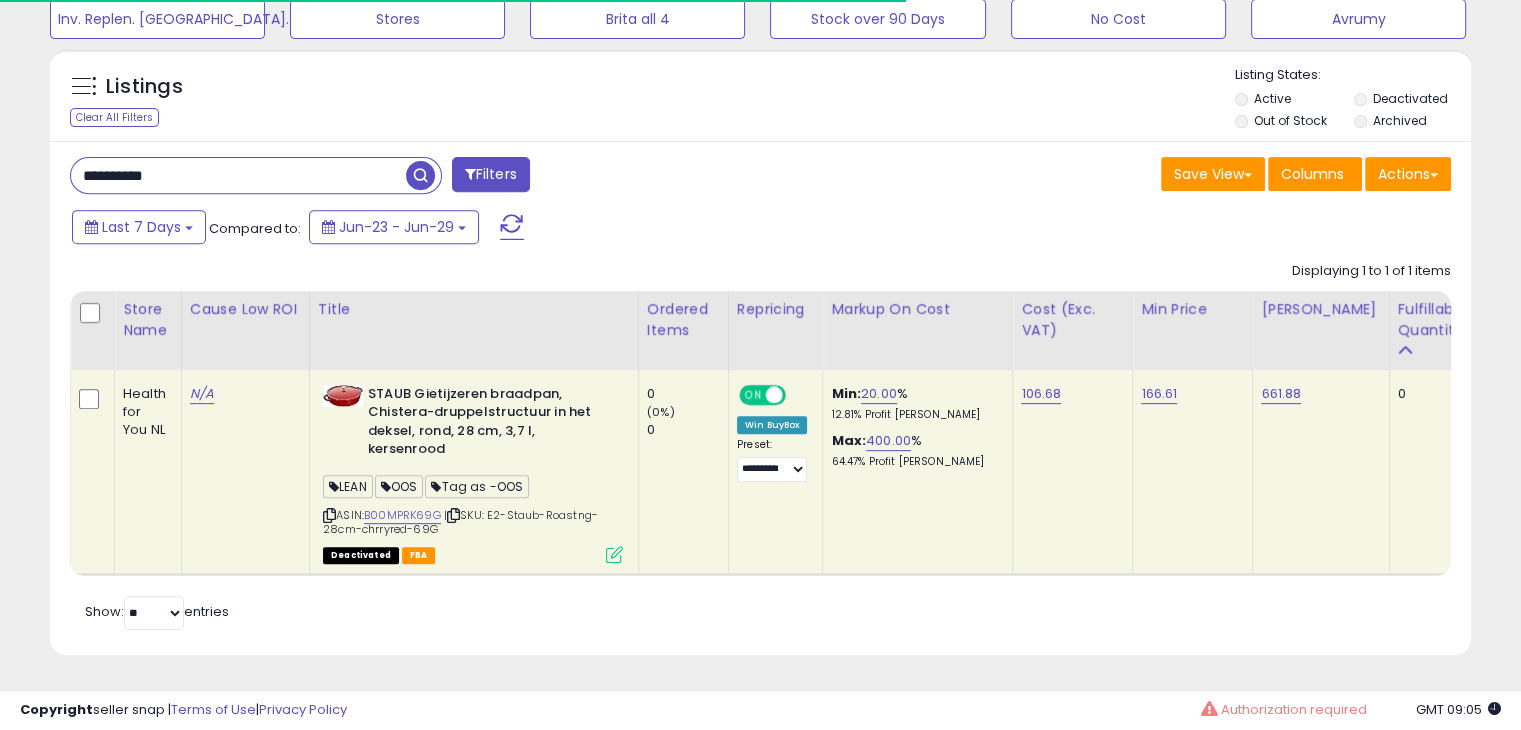 click on "**********" at bounding box center (238, 175) 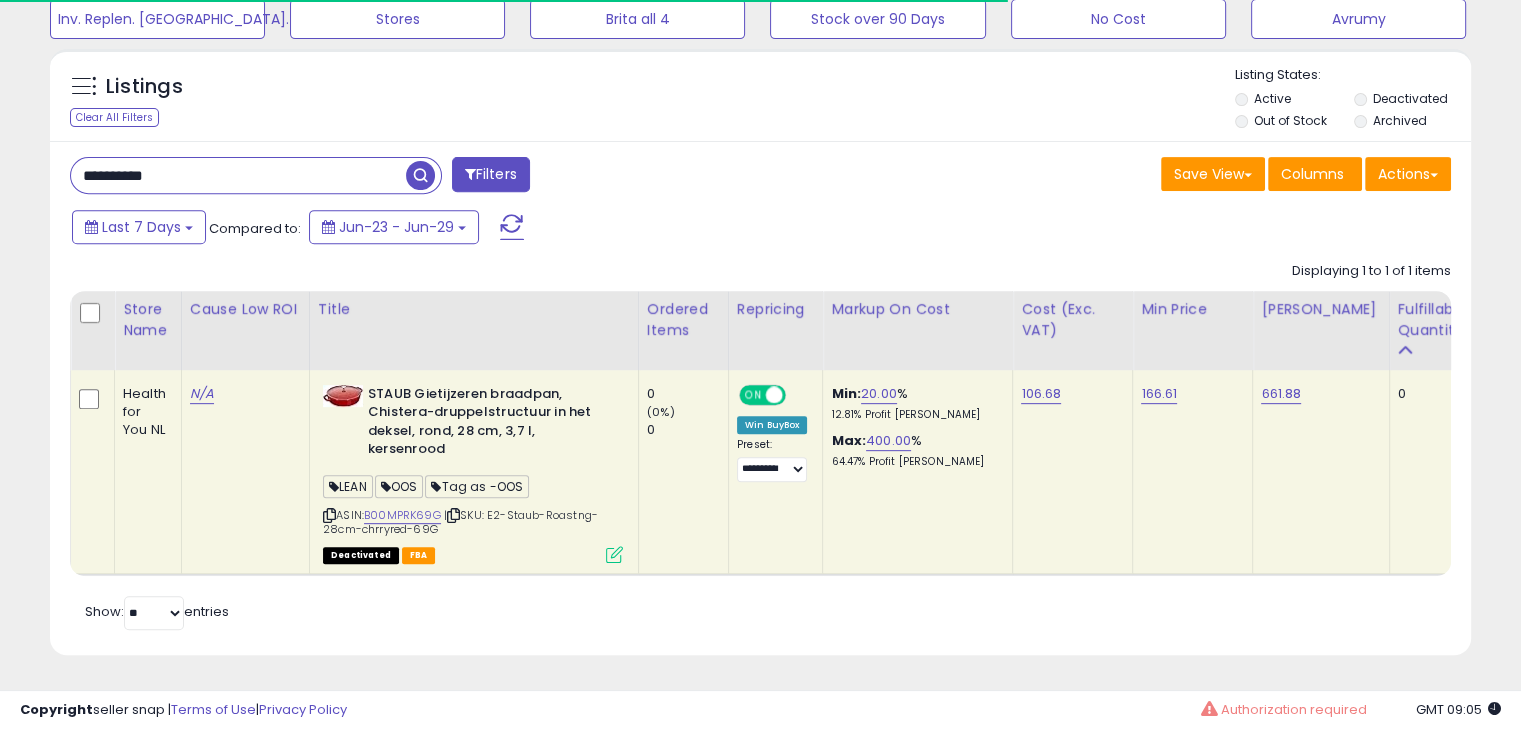 paste 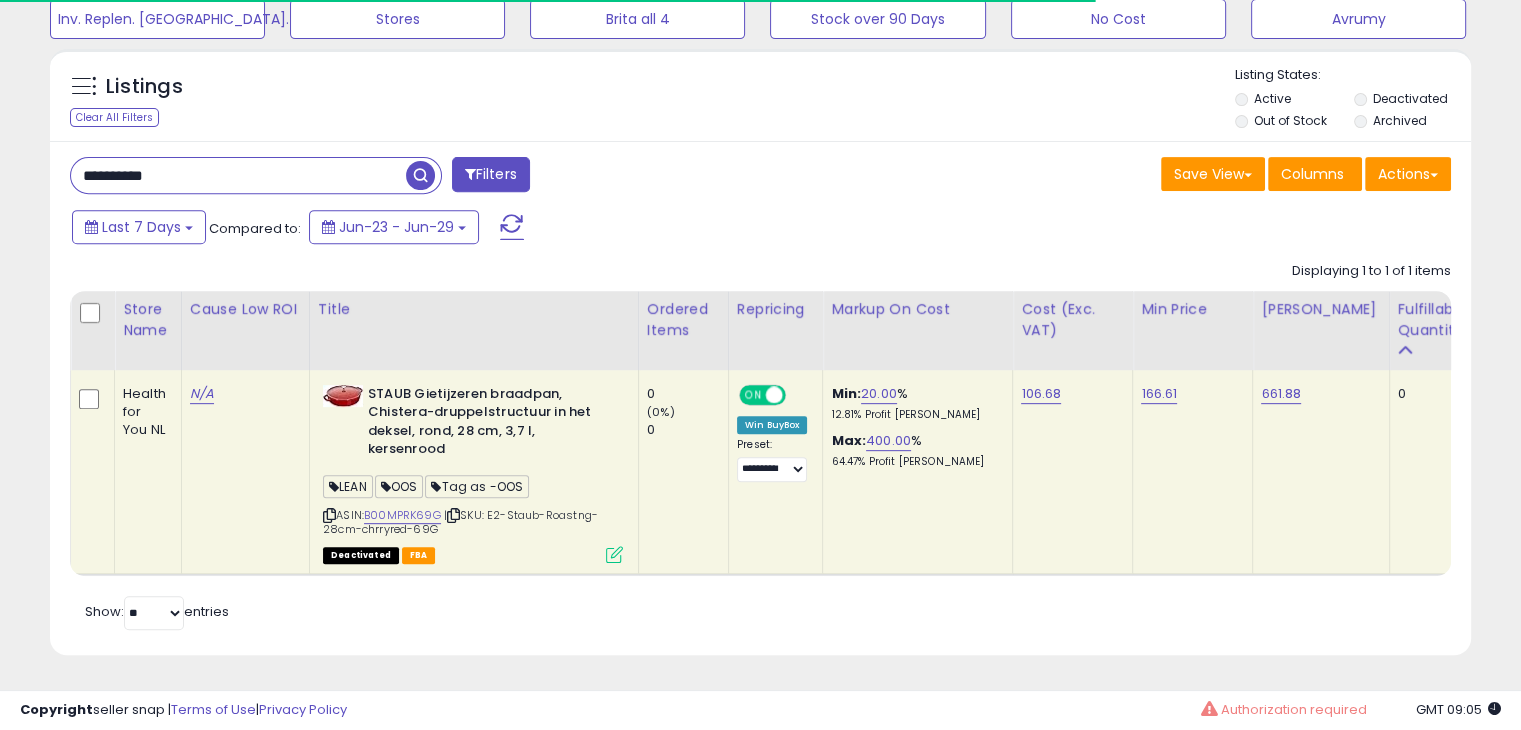 type on "**********" 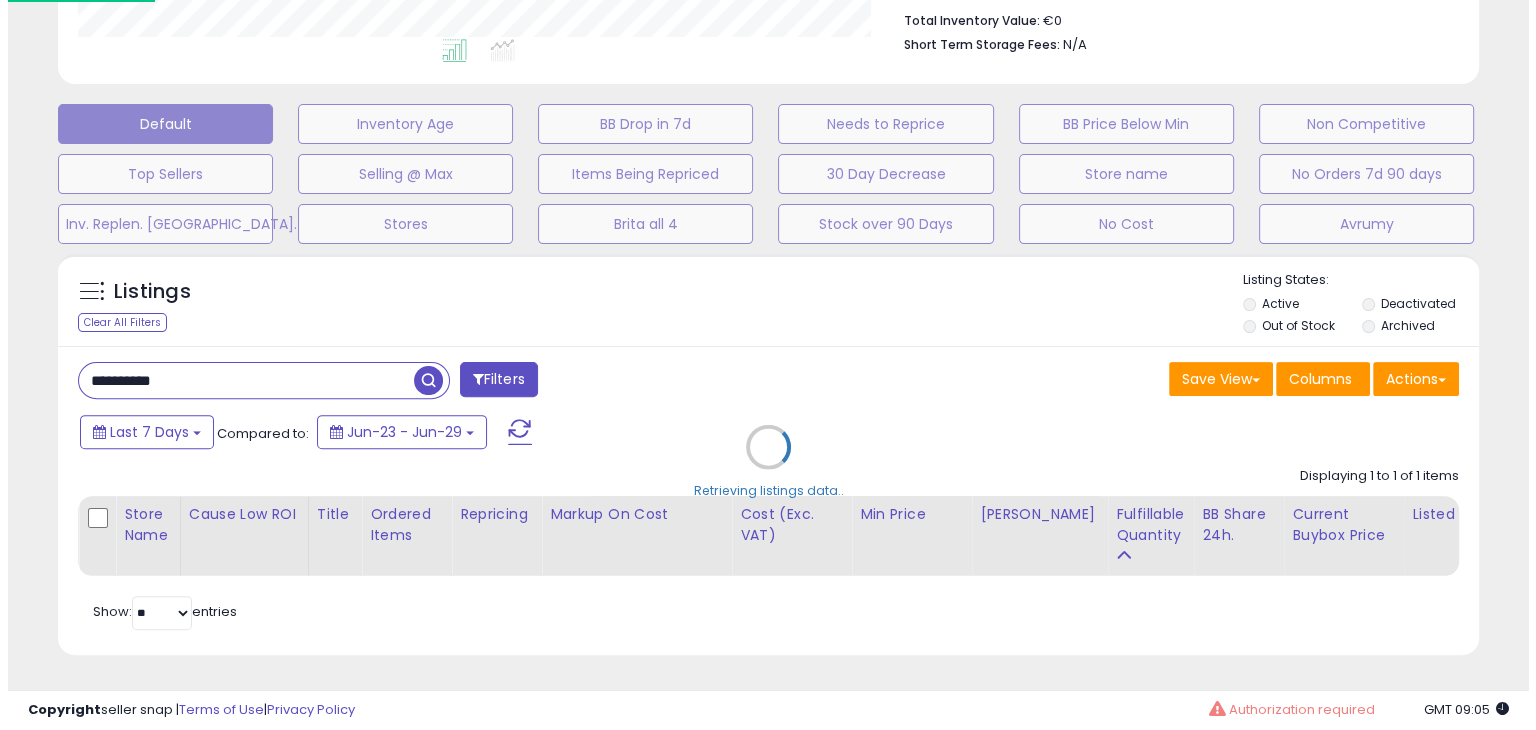 scroll, scrollTop: 589, scrollLeft: 0, axis: vertical 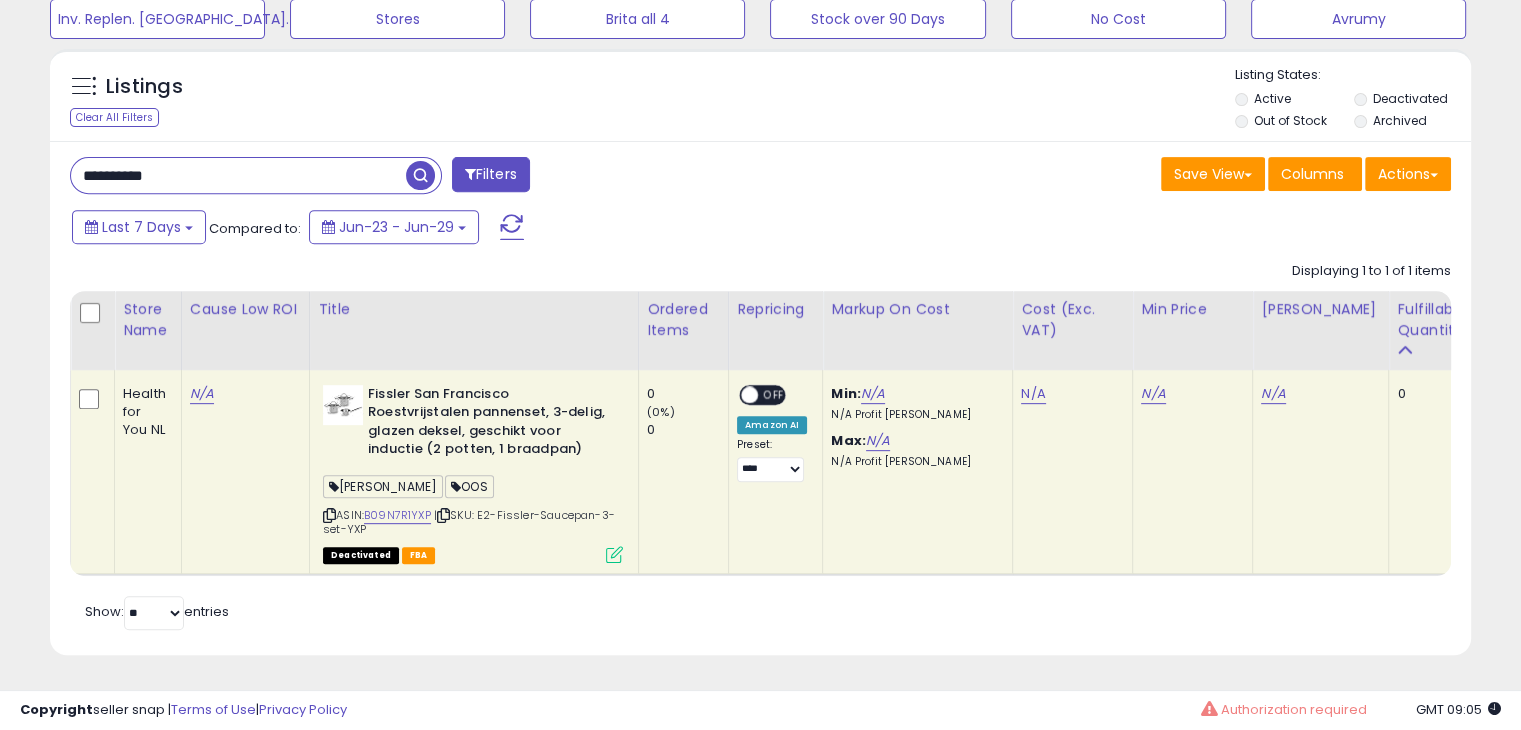 click at bounding box center (614, 554) 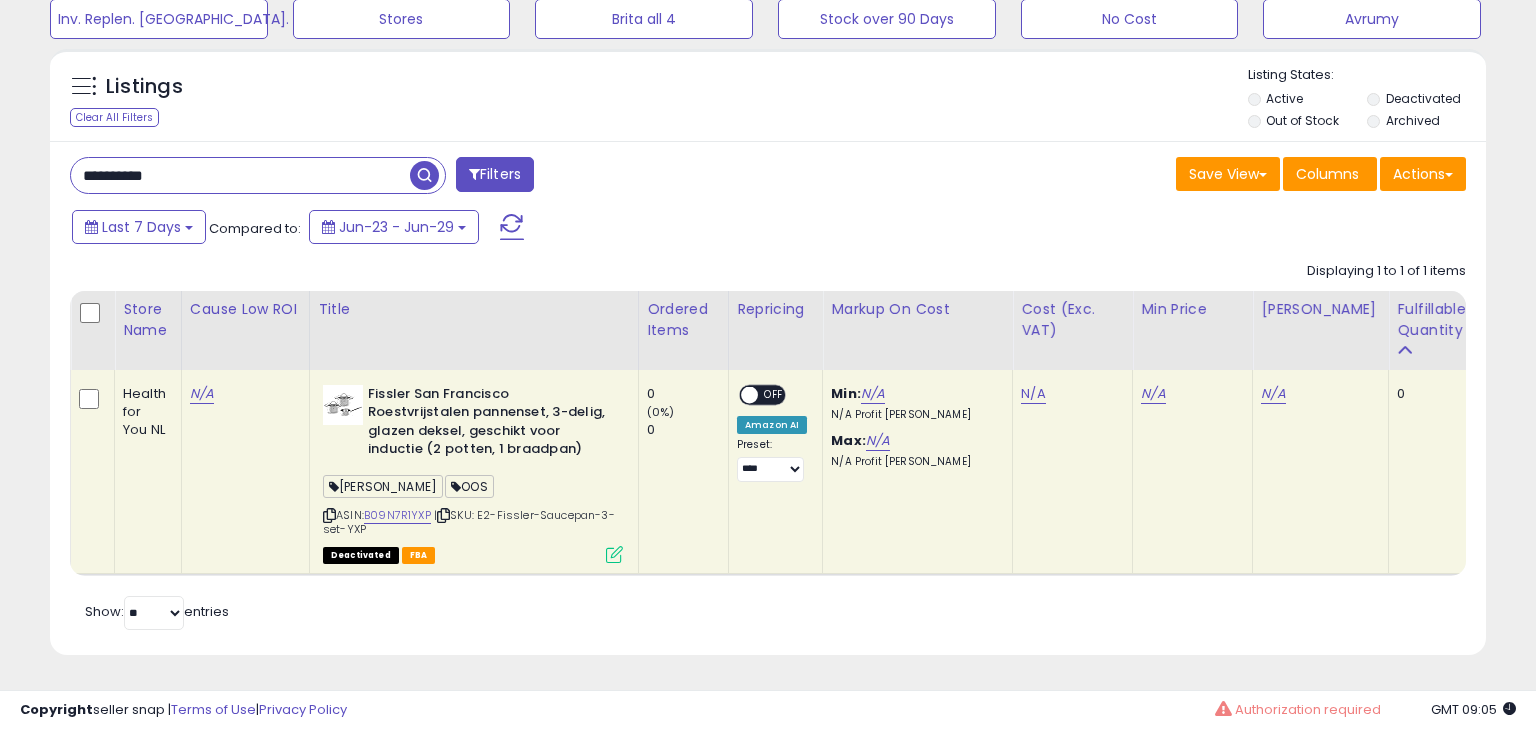 scroll, scrollTop: 999589, scrollLeft: 999168, axis: both 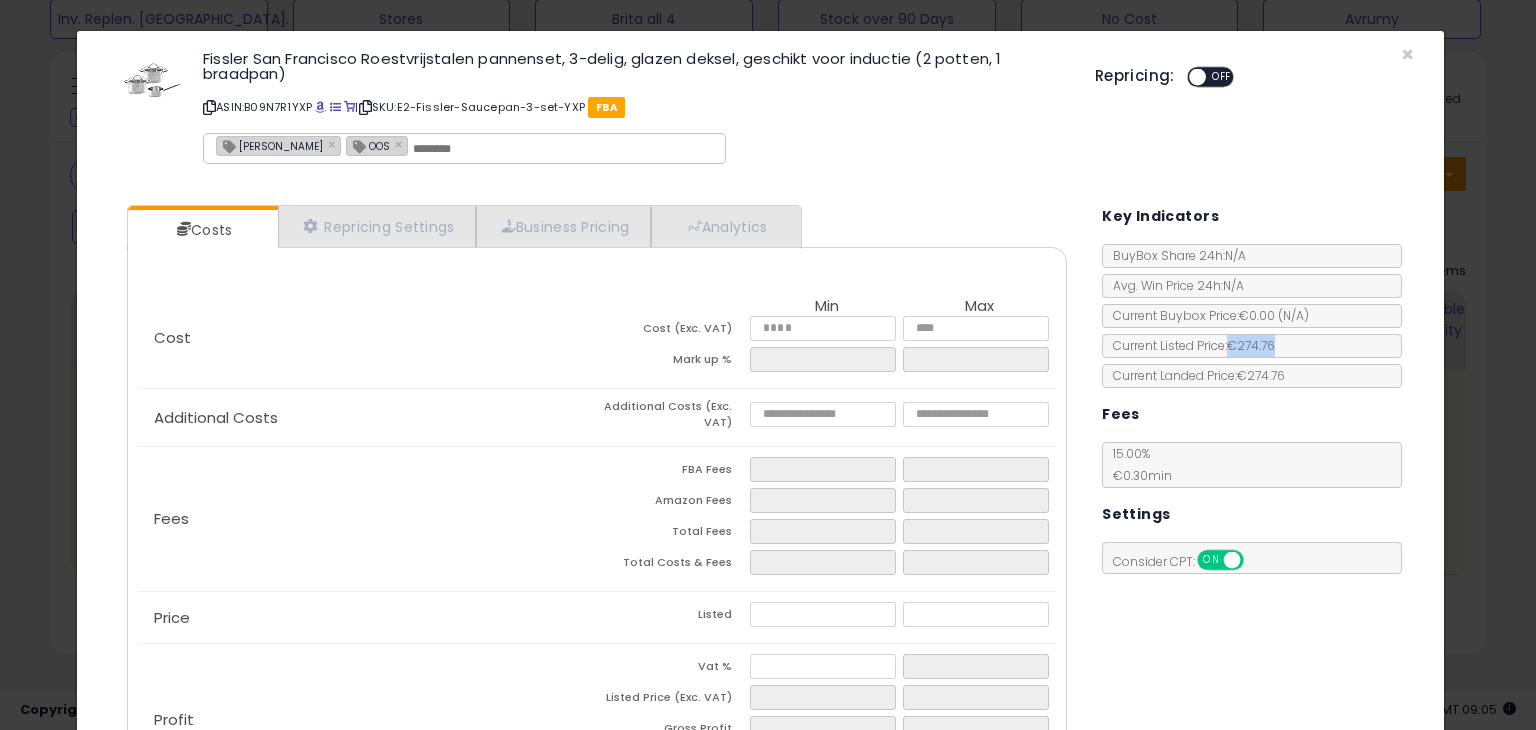 copy on "€274.76" 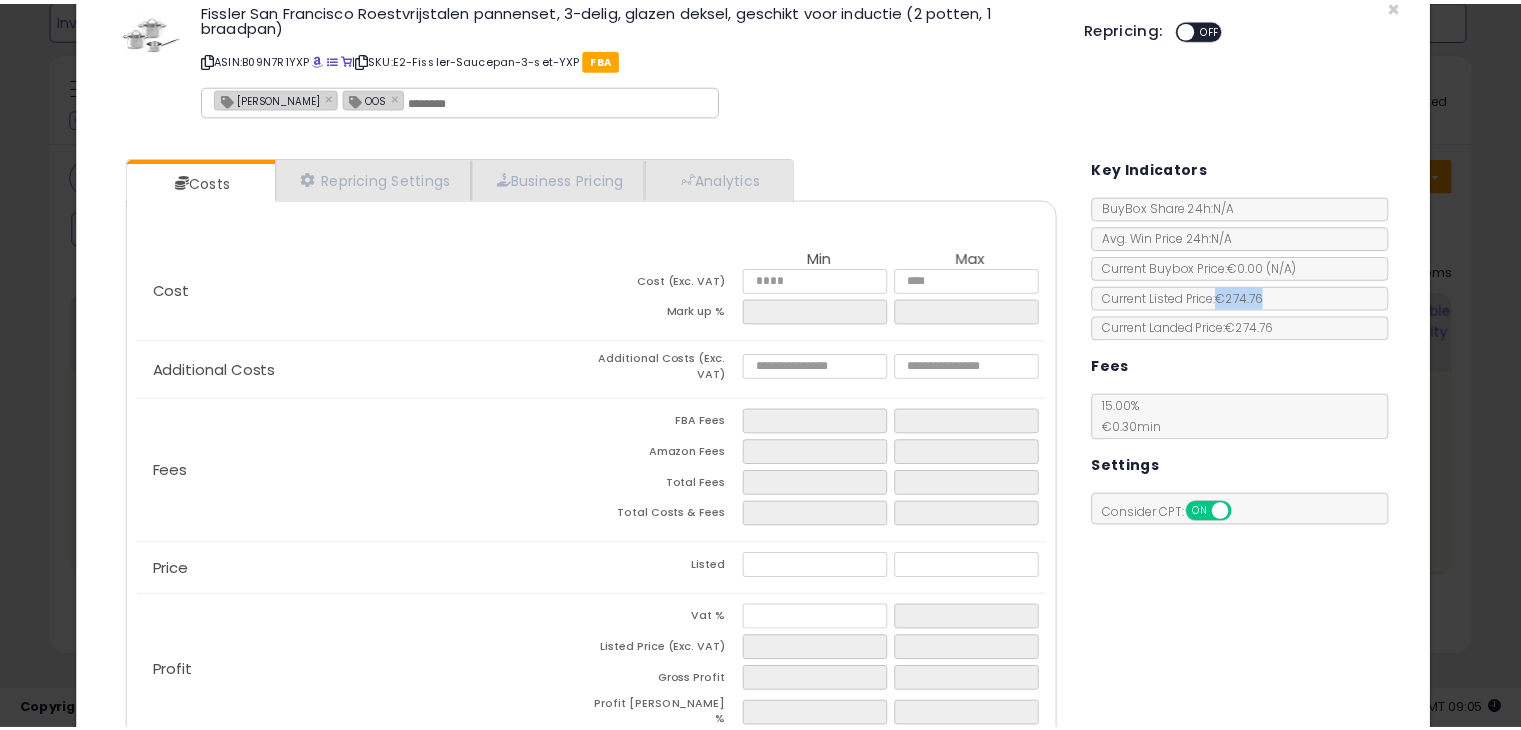 scroll, scrollTop: 162, scrollLeft: 0, axis: vertical 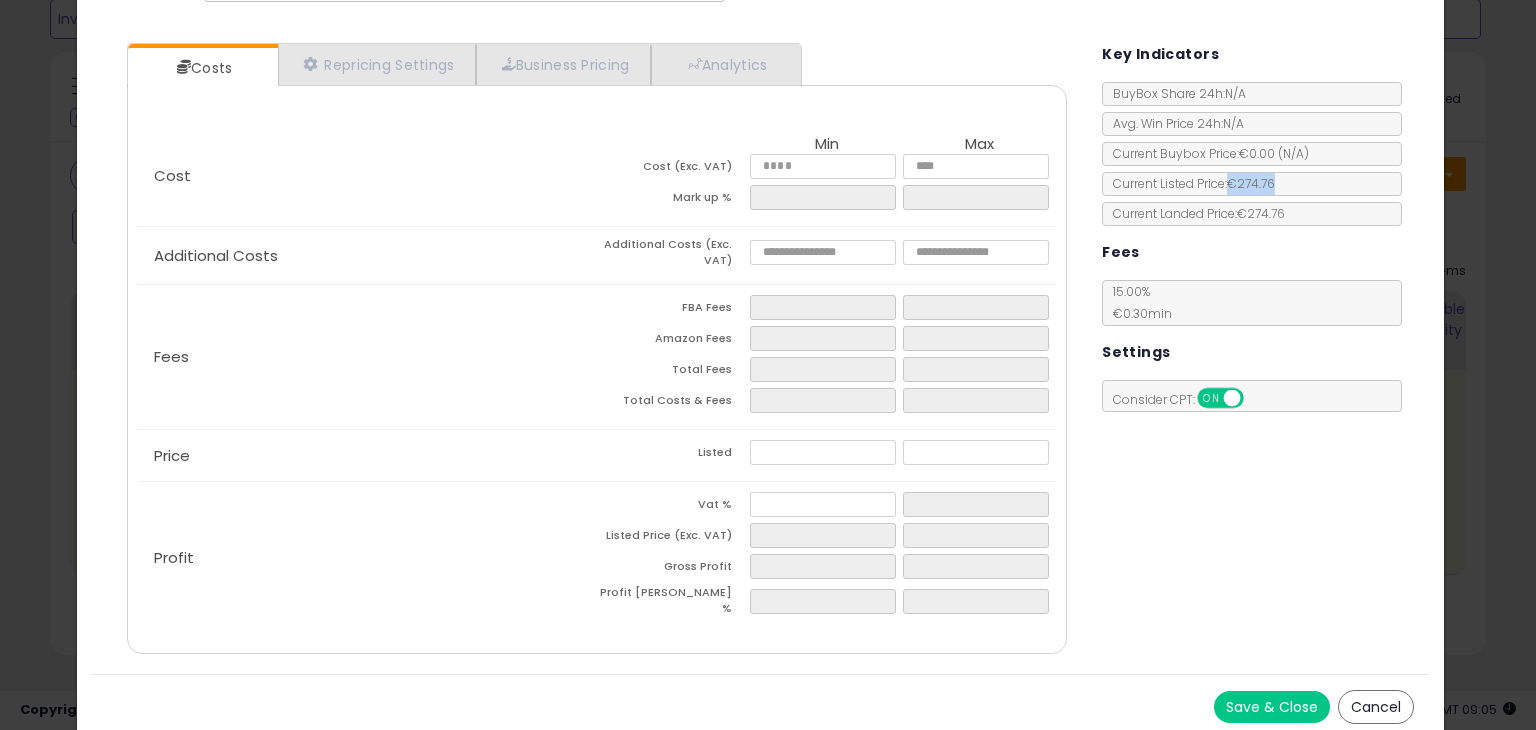 click on "Cancel" at bounding box center (1376, 707) 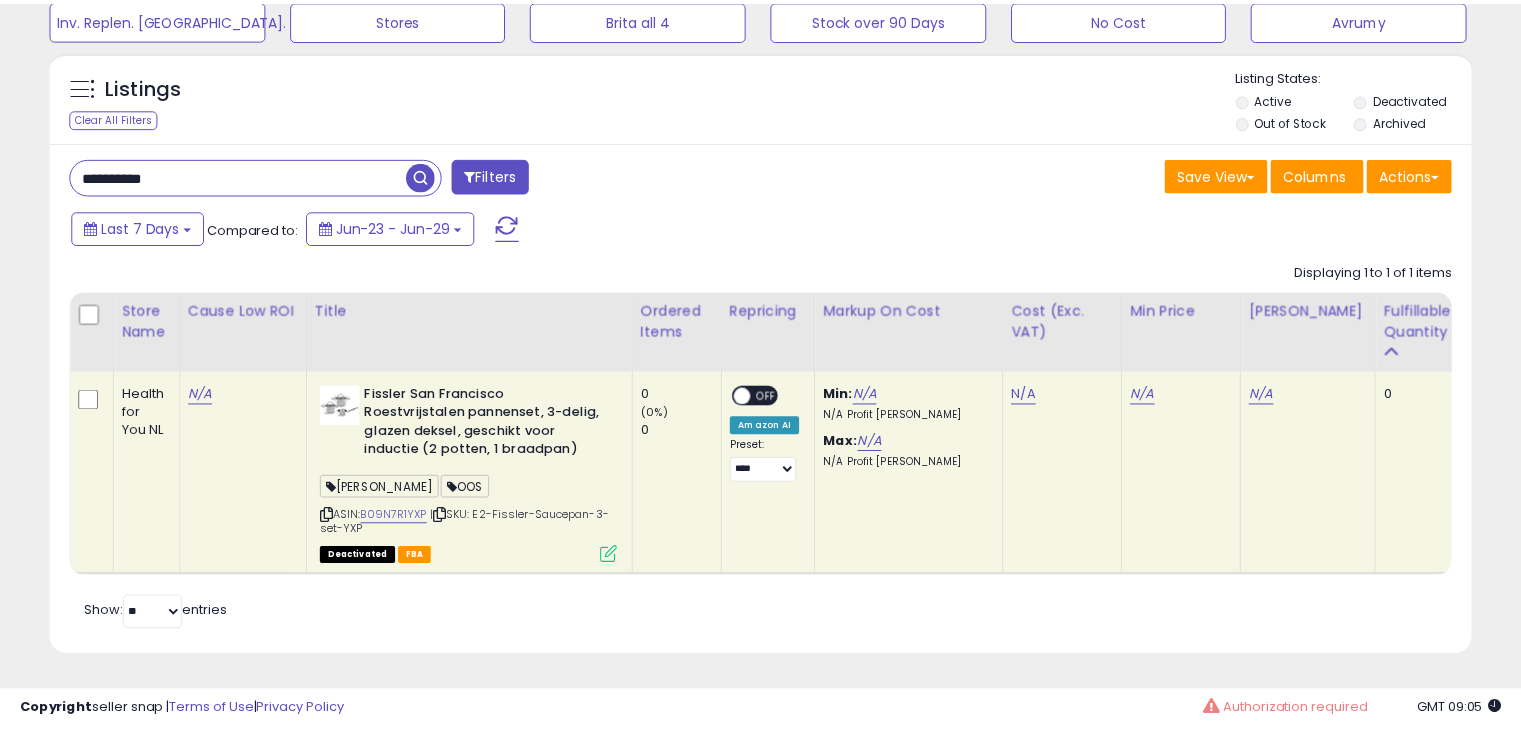scroll, scrollTop: 409, scrollLeft: 822, axis: both 